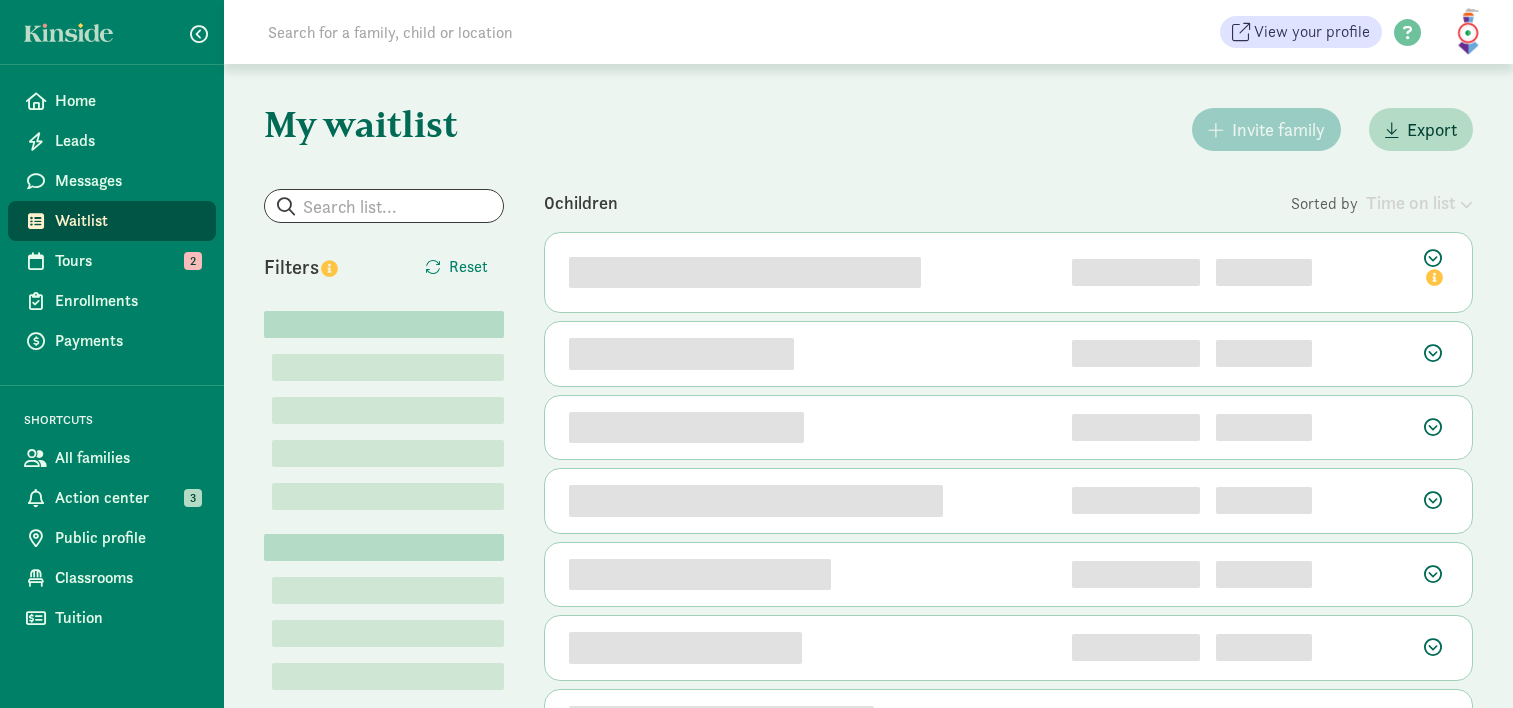 scroll, scrollTop: 0, scrollLeft: 0, axis: both 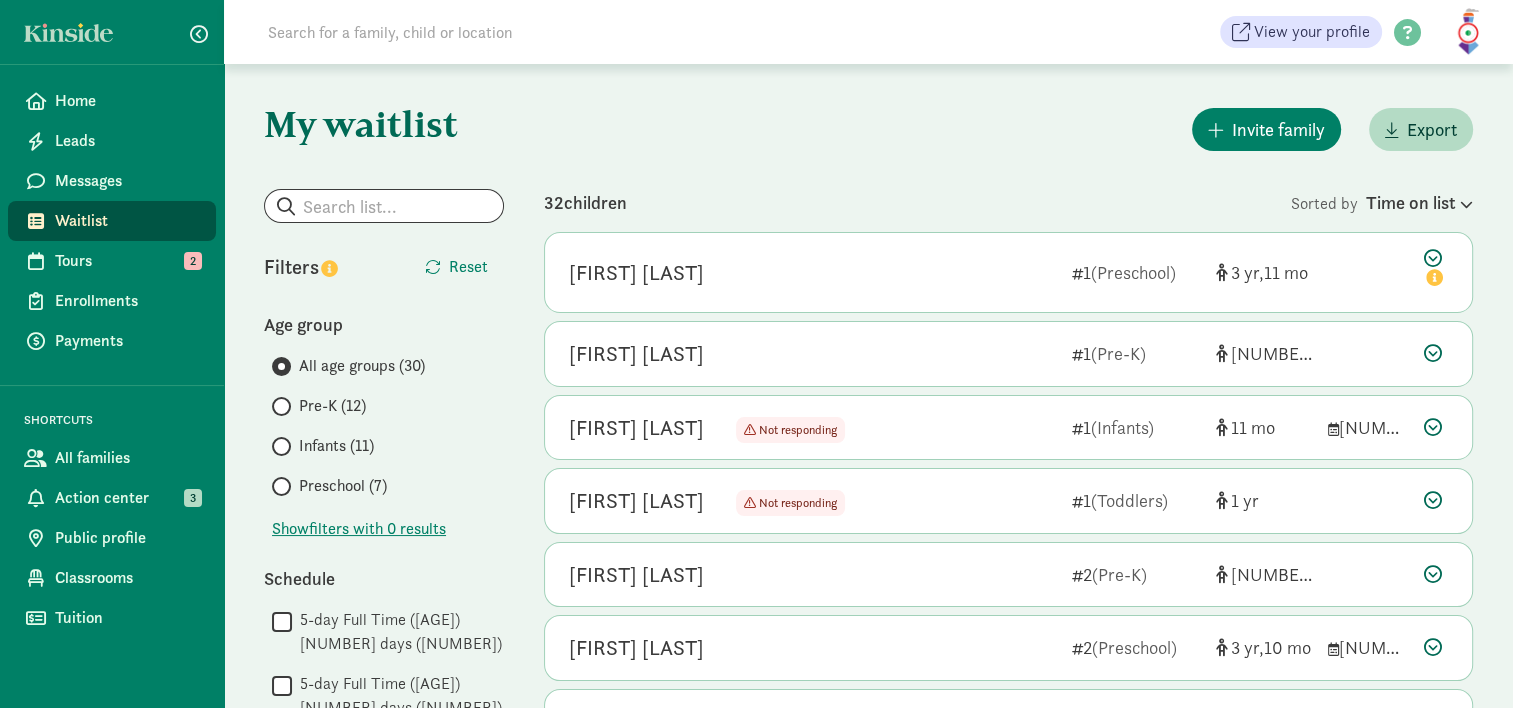 click 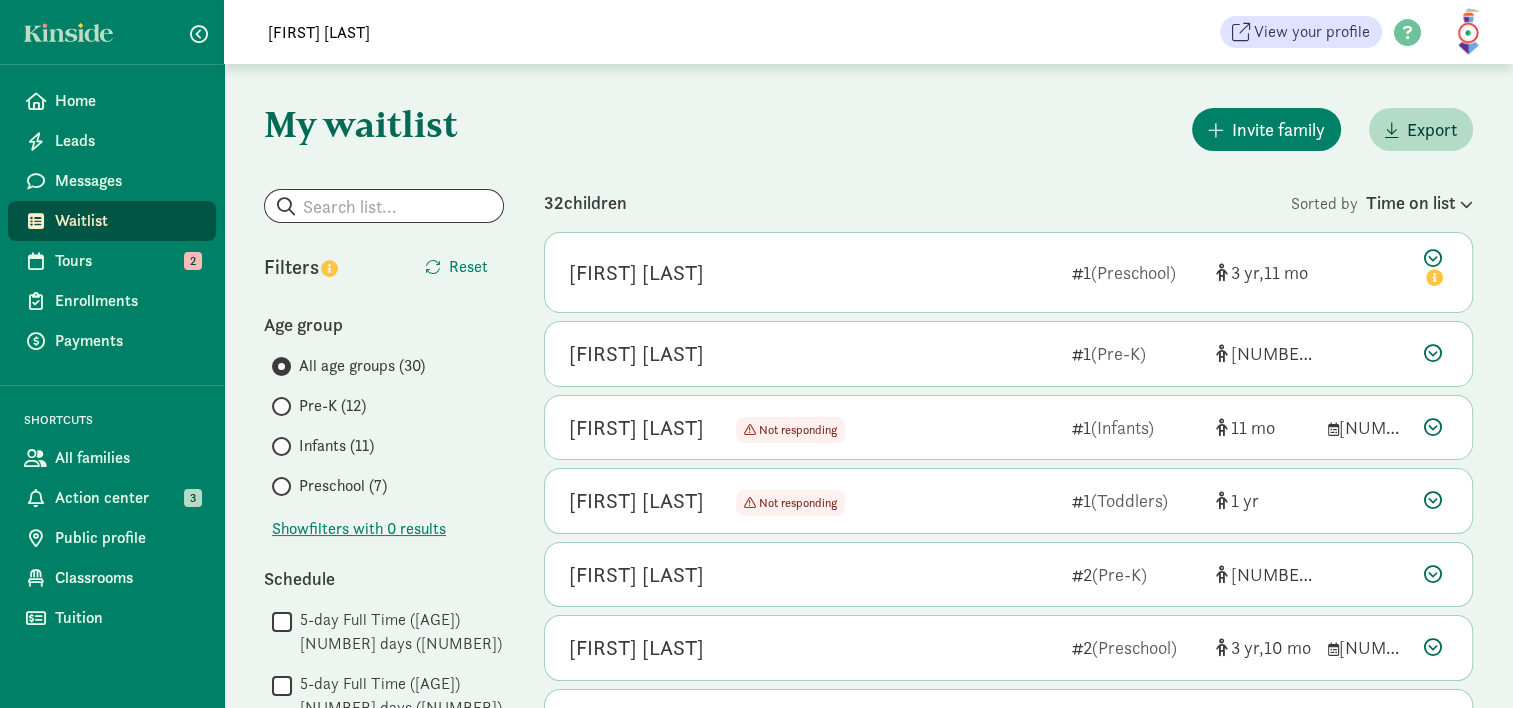 type on "lauren wallace" 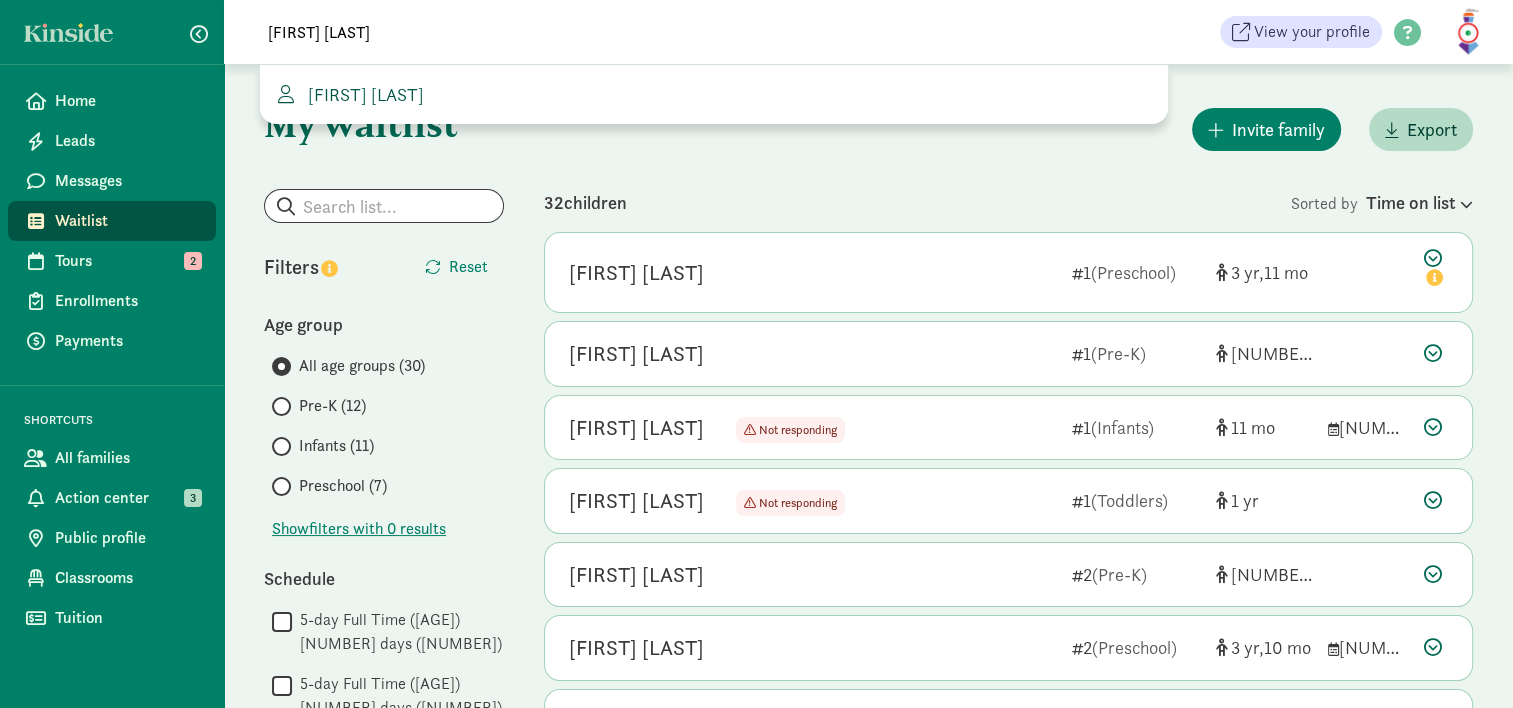 click on "Lauren Wallace" at bounding box center [362, 94] 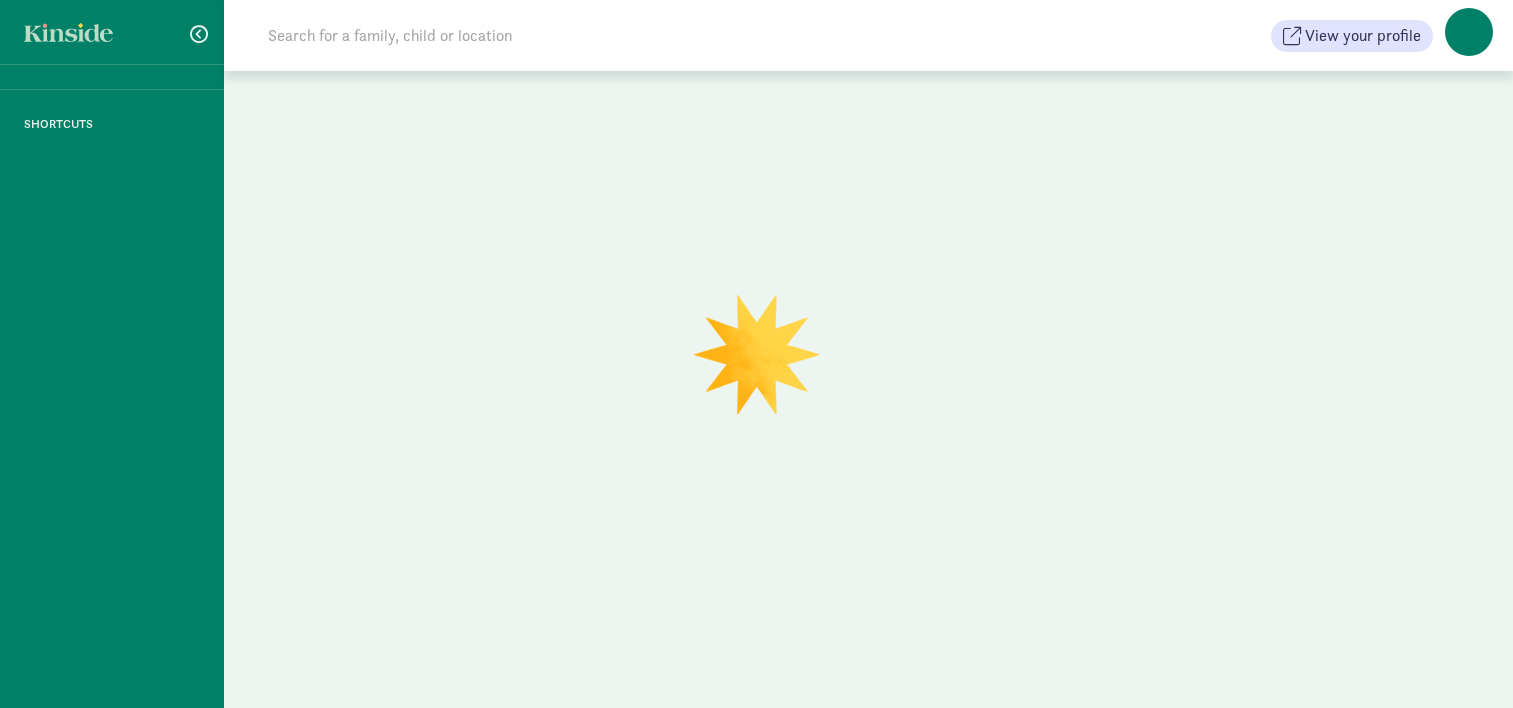 scroll, scrollTop: 0, scrollLeft: 0, axis: both 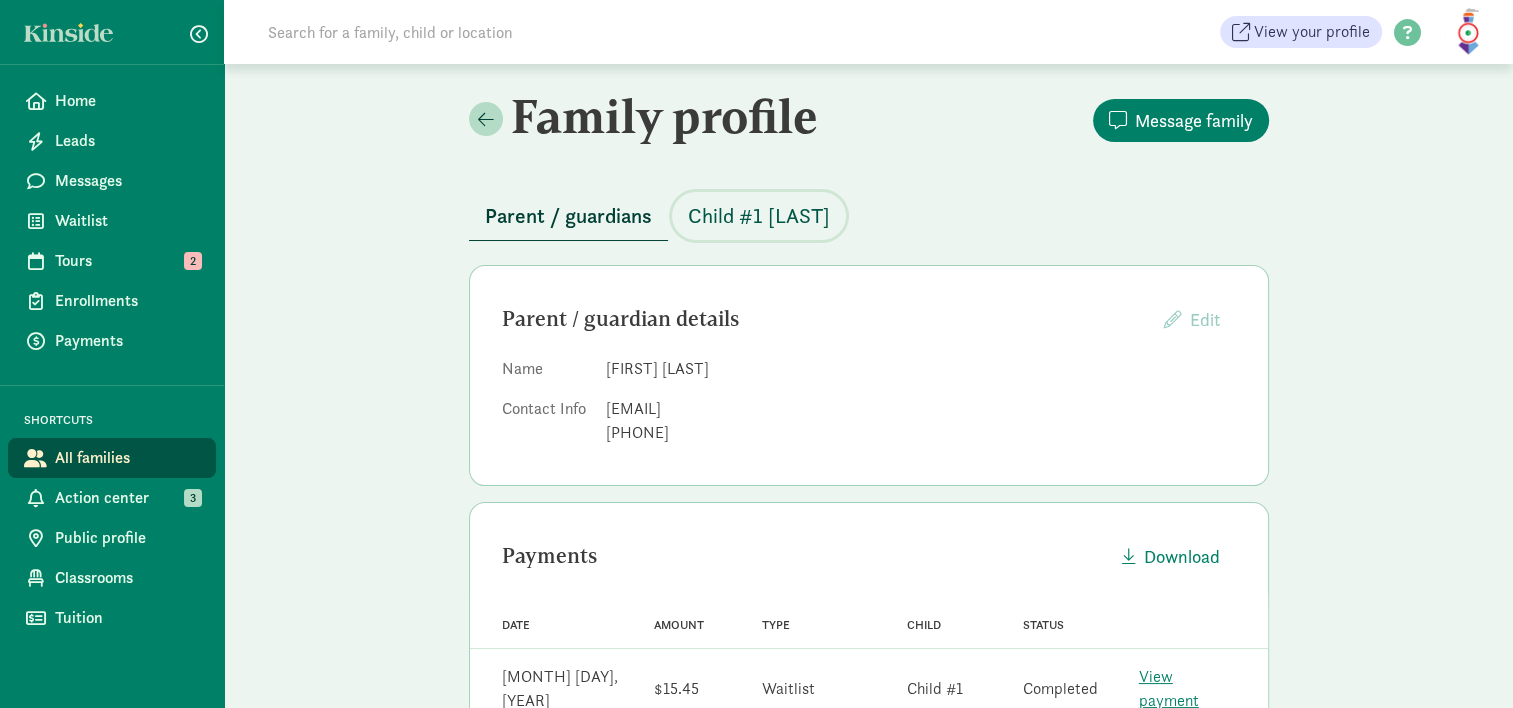 click on "Child #1 Bunstine" at bounding box center [759, 216] 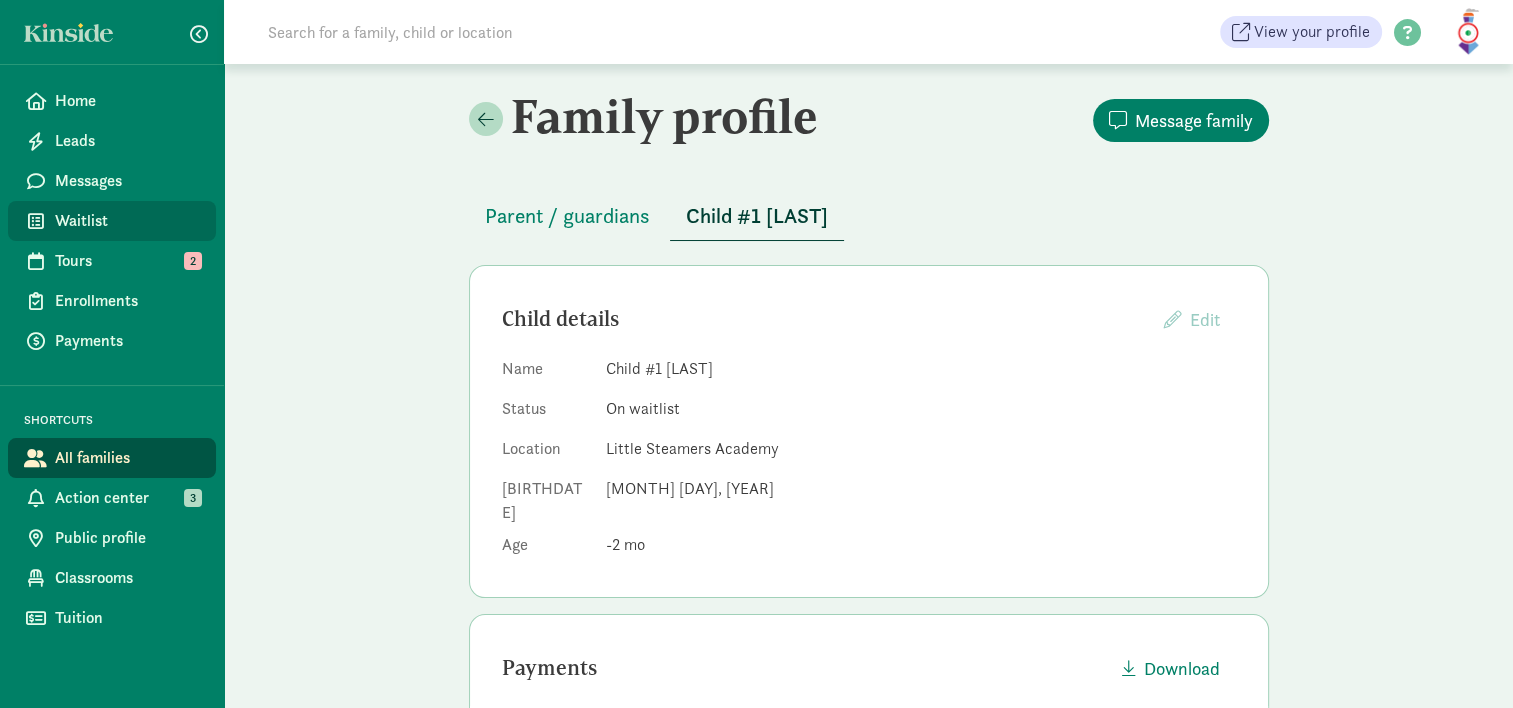 click on "Waitlist" at bounding box center (127, 221) 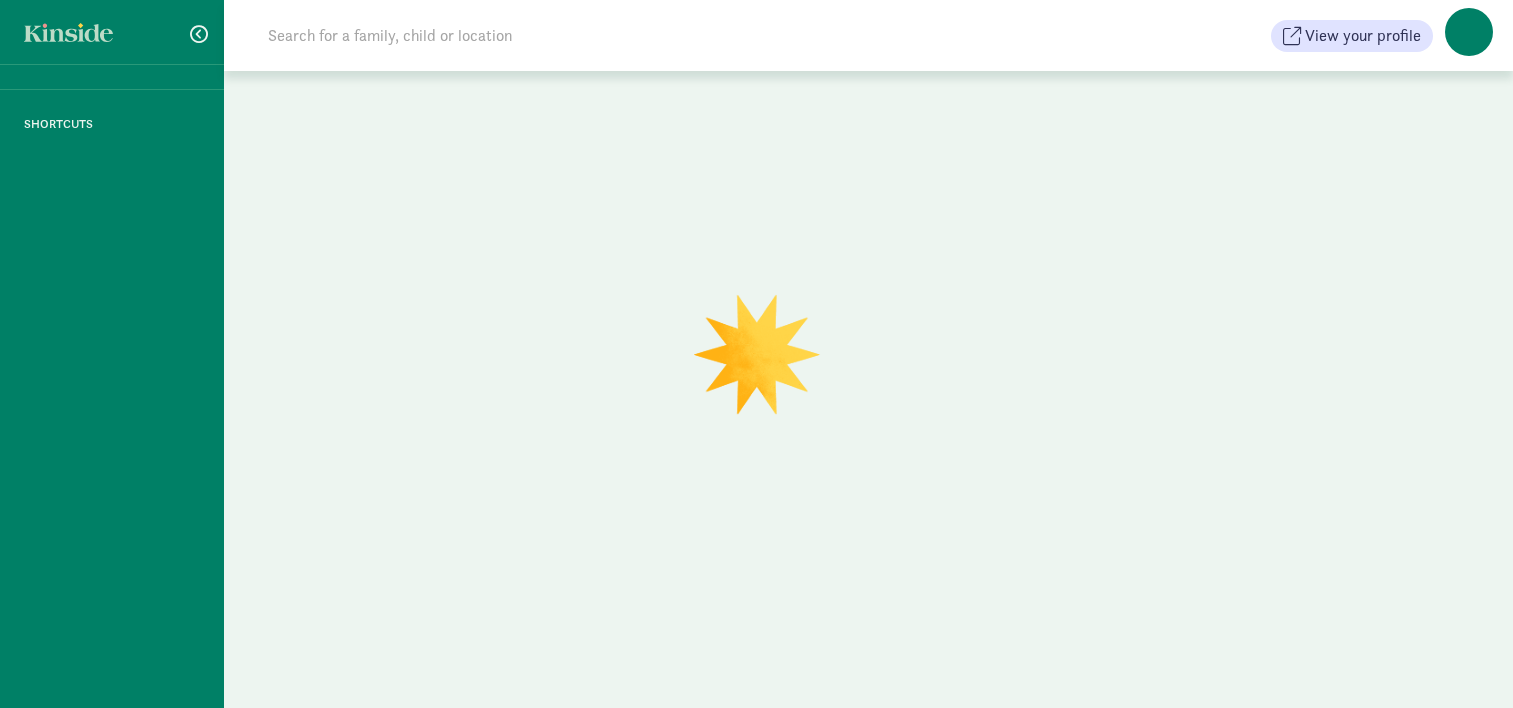scroll, scrollTop: 0, scrollLeft: 0, axis: both 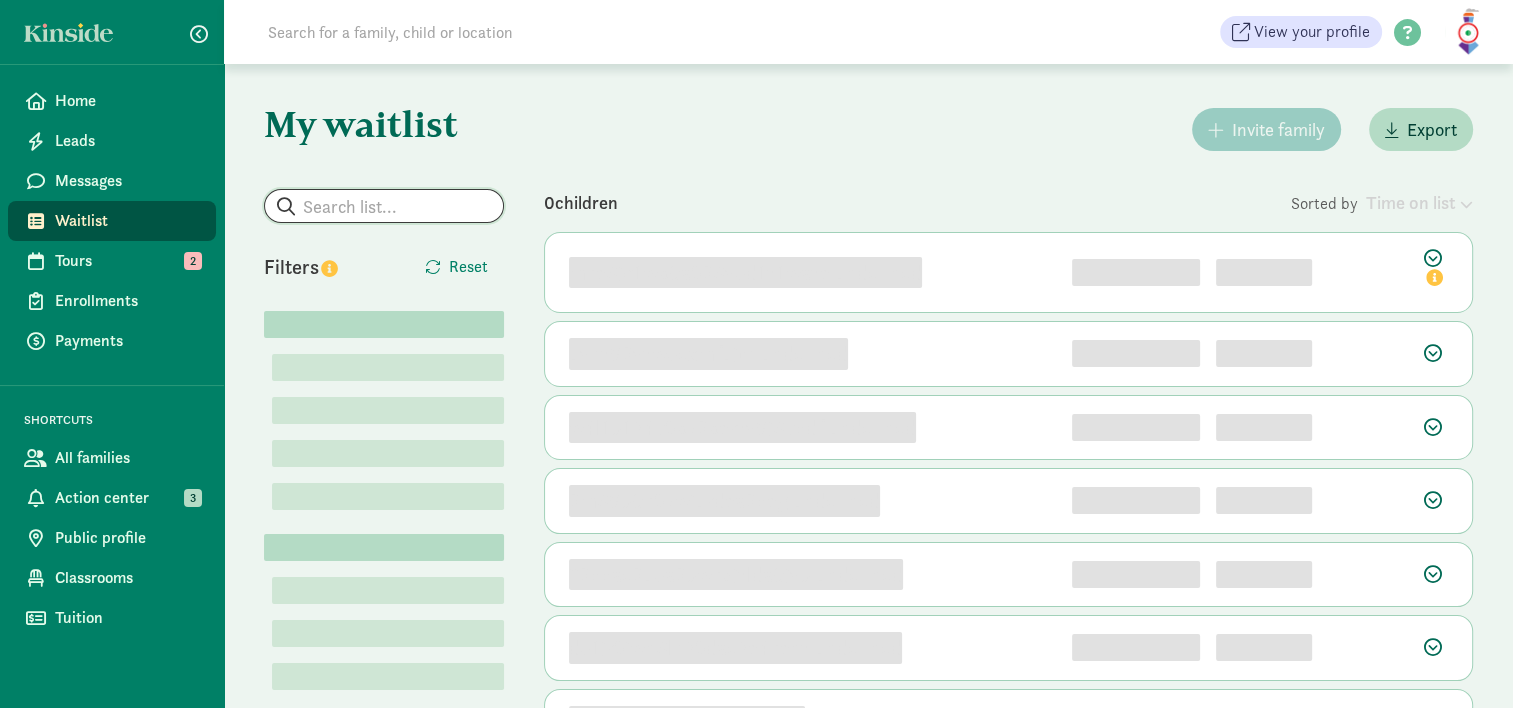 click 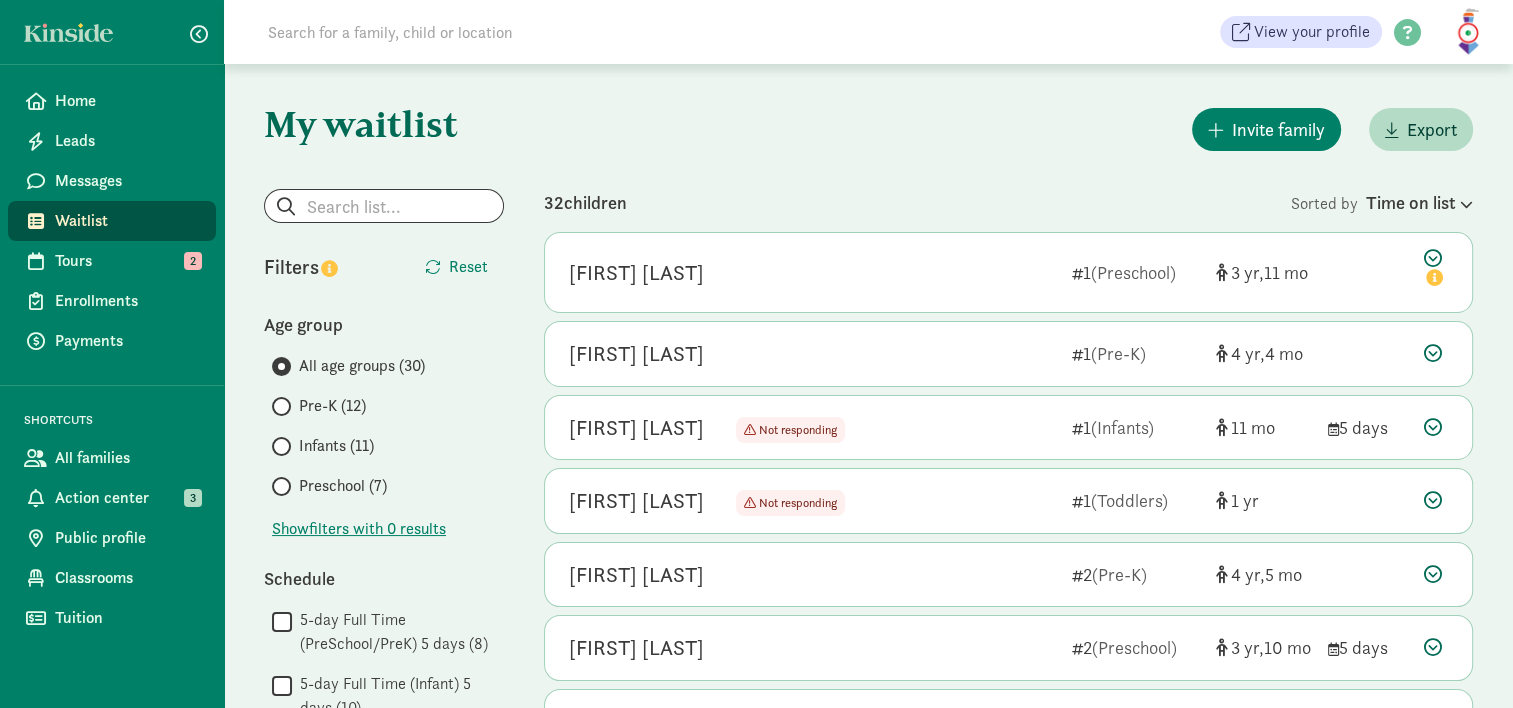 click on "Infants (11)" at bounding box center (336, 446) 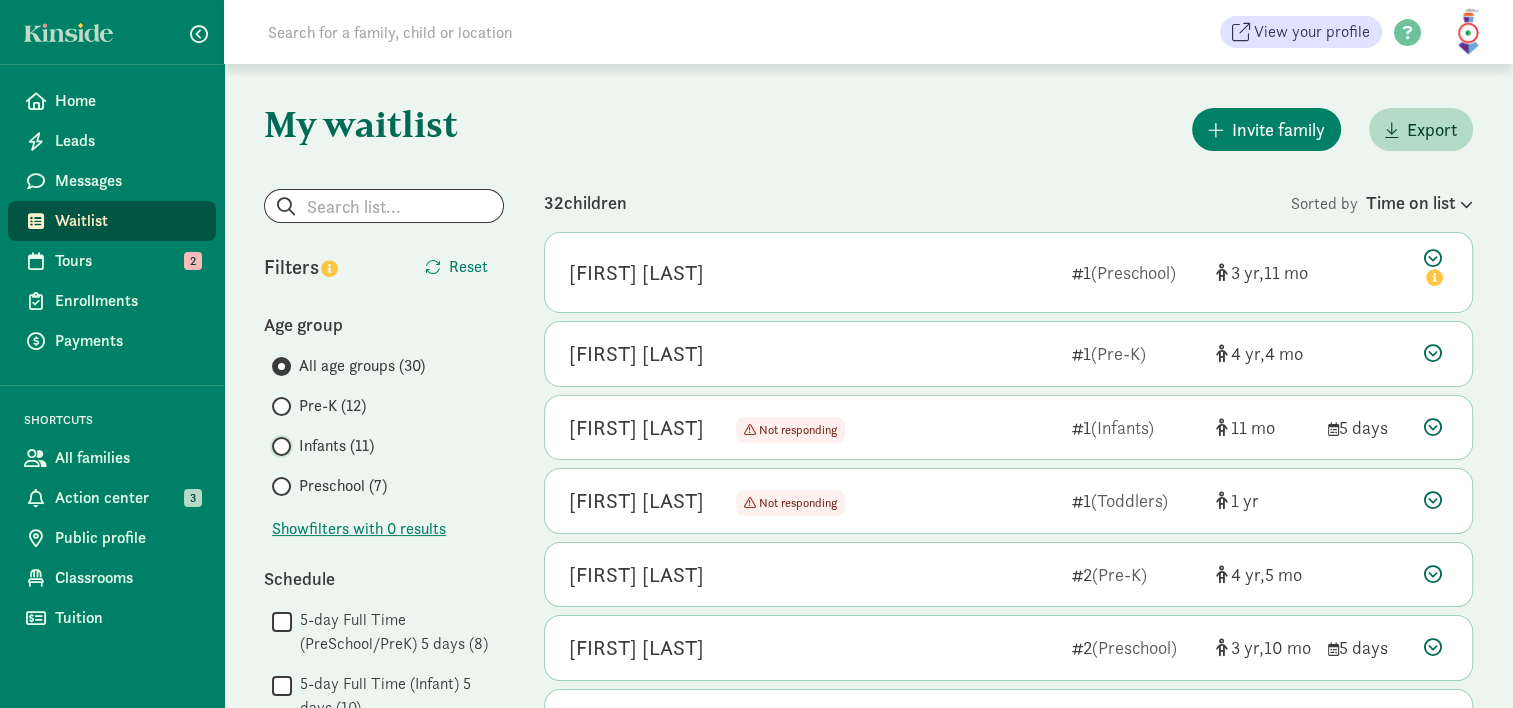 click on "Infants (11)" at bounding box center [278, 446] 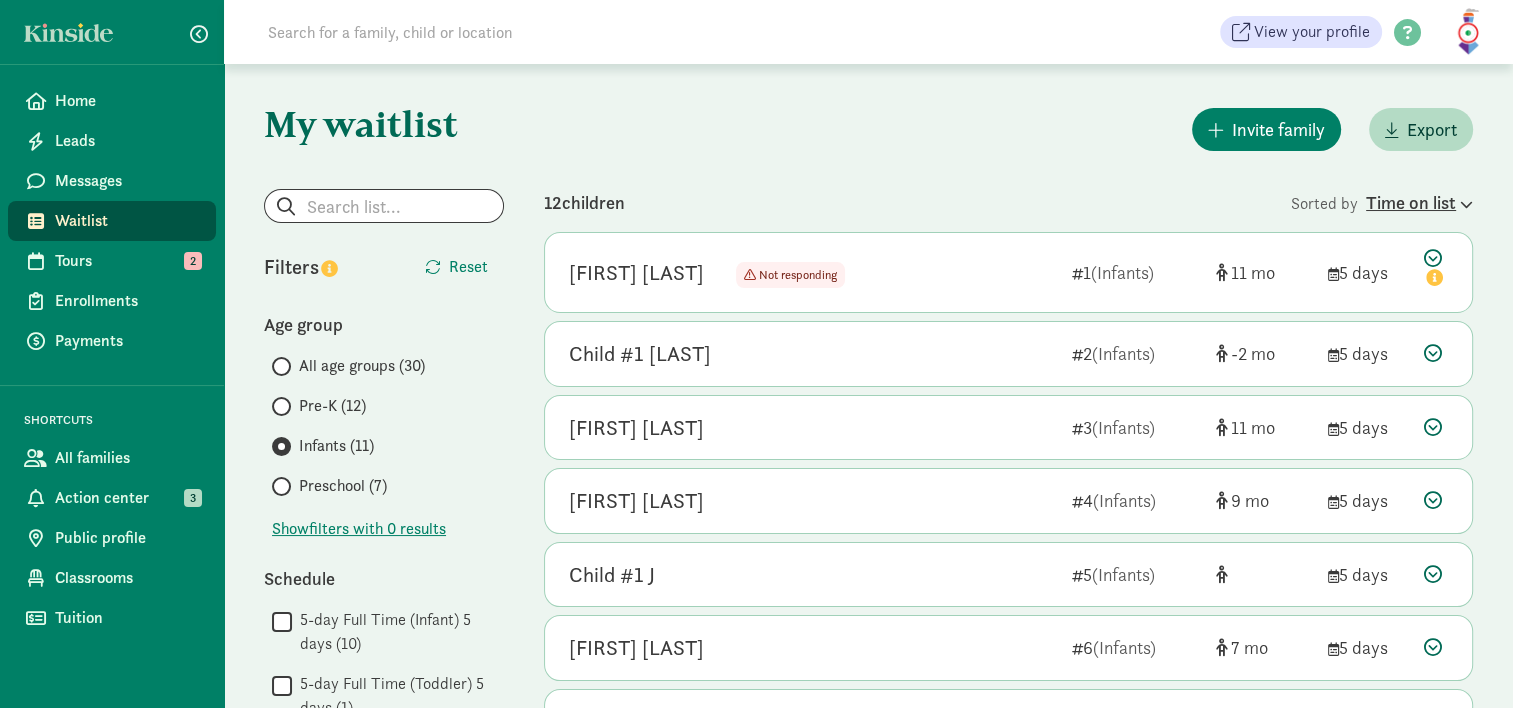 click 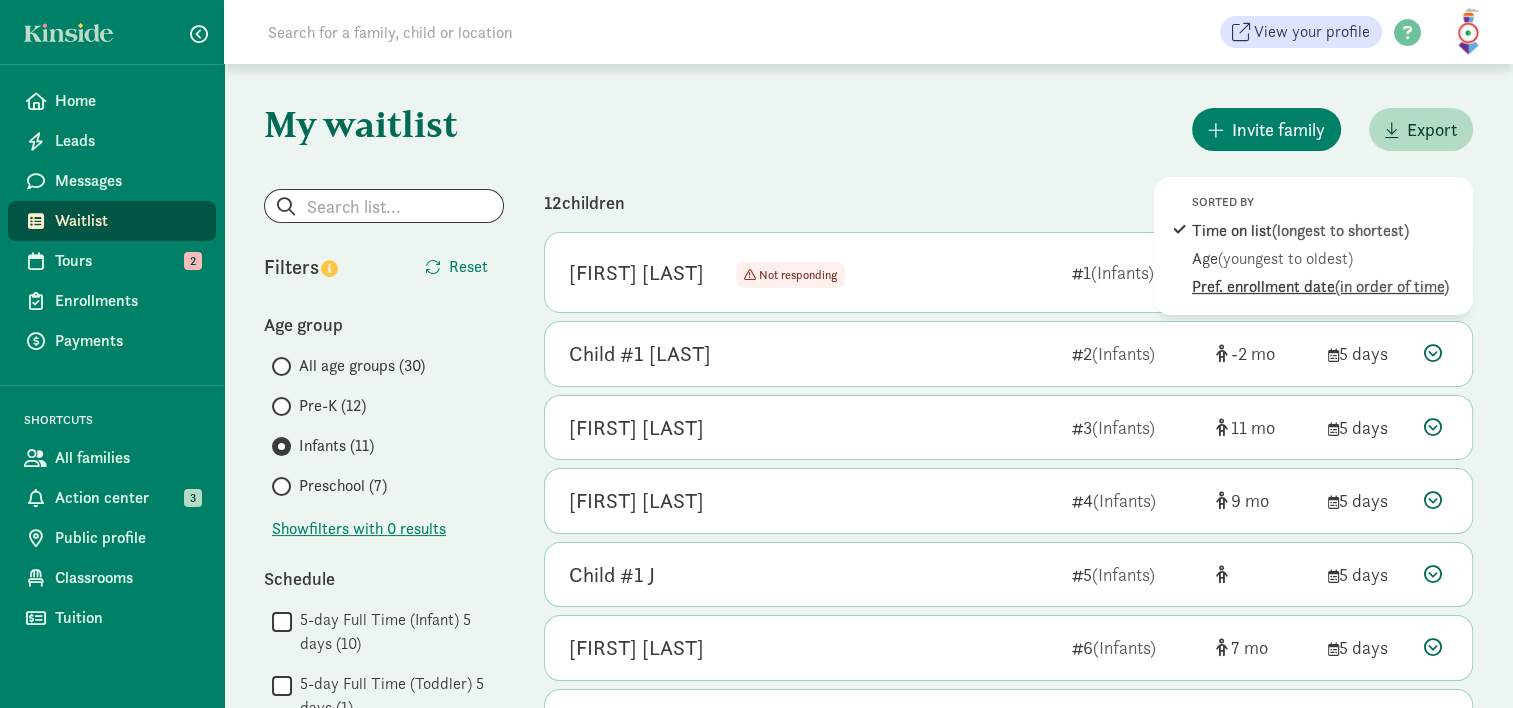 click on "(in order of time)" at bounding box center [1392, 286] 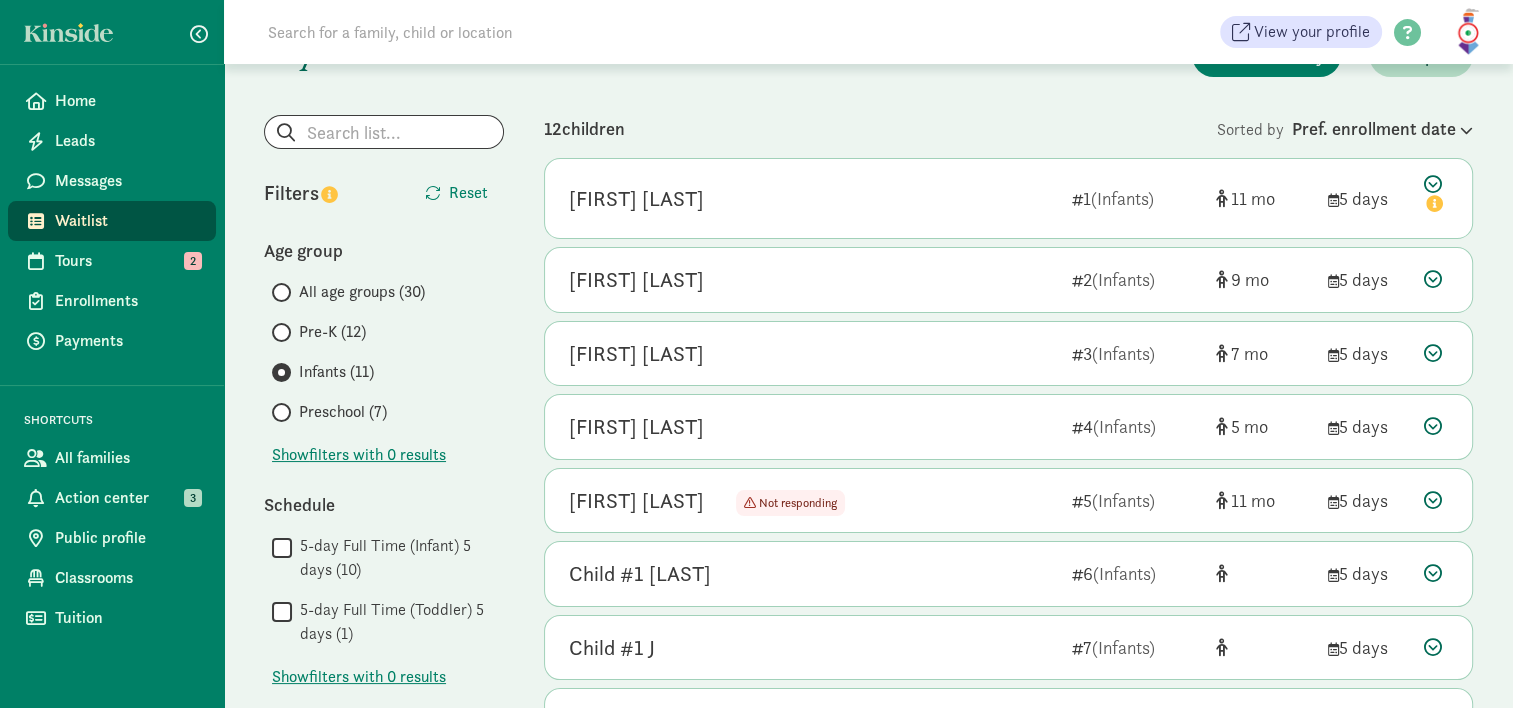 scroll, scrollTop: 47, scrollLeft: 0, axis: vertical 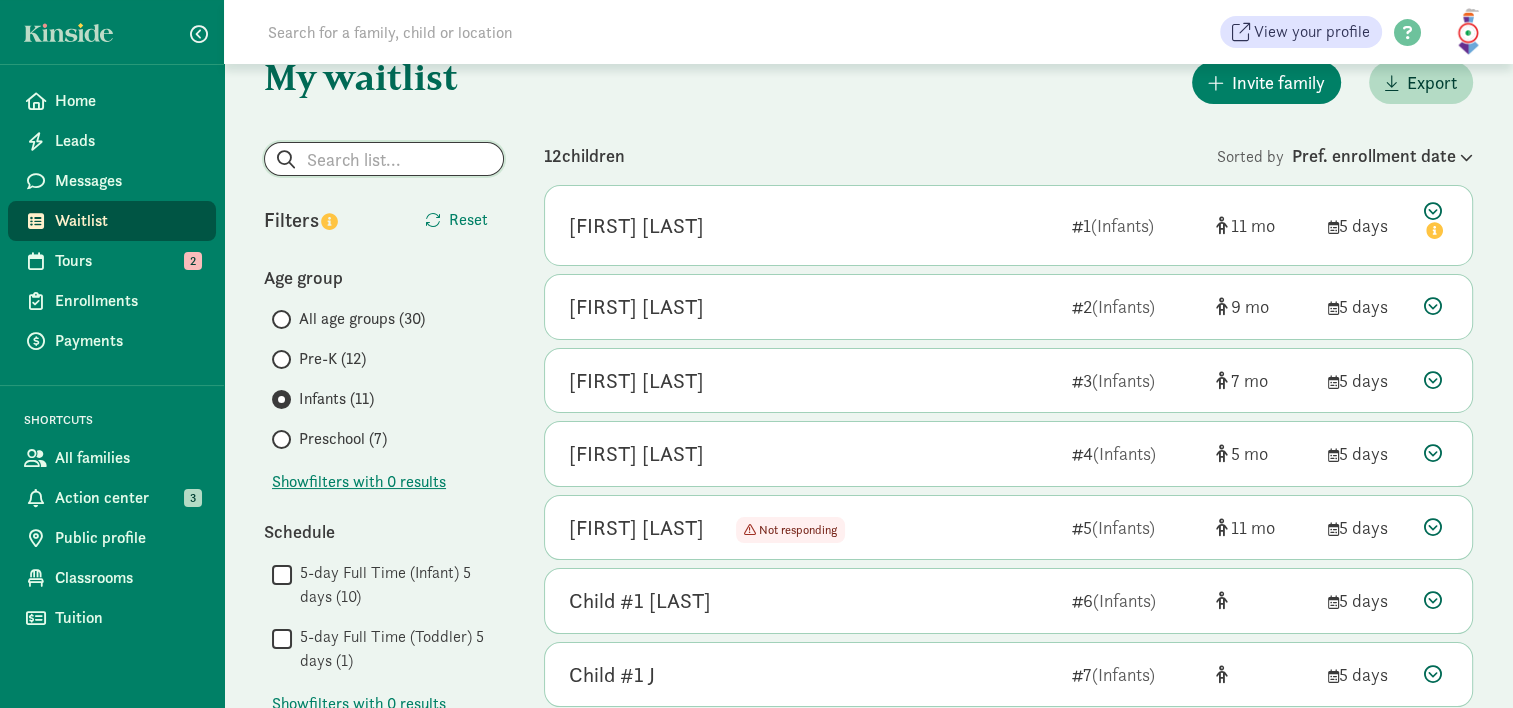 click 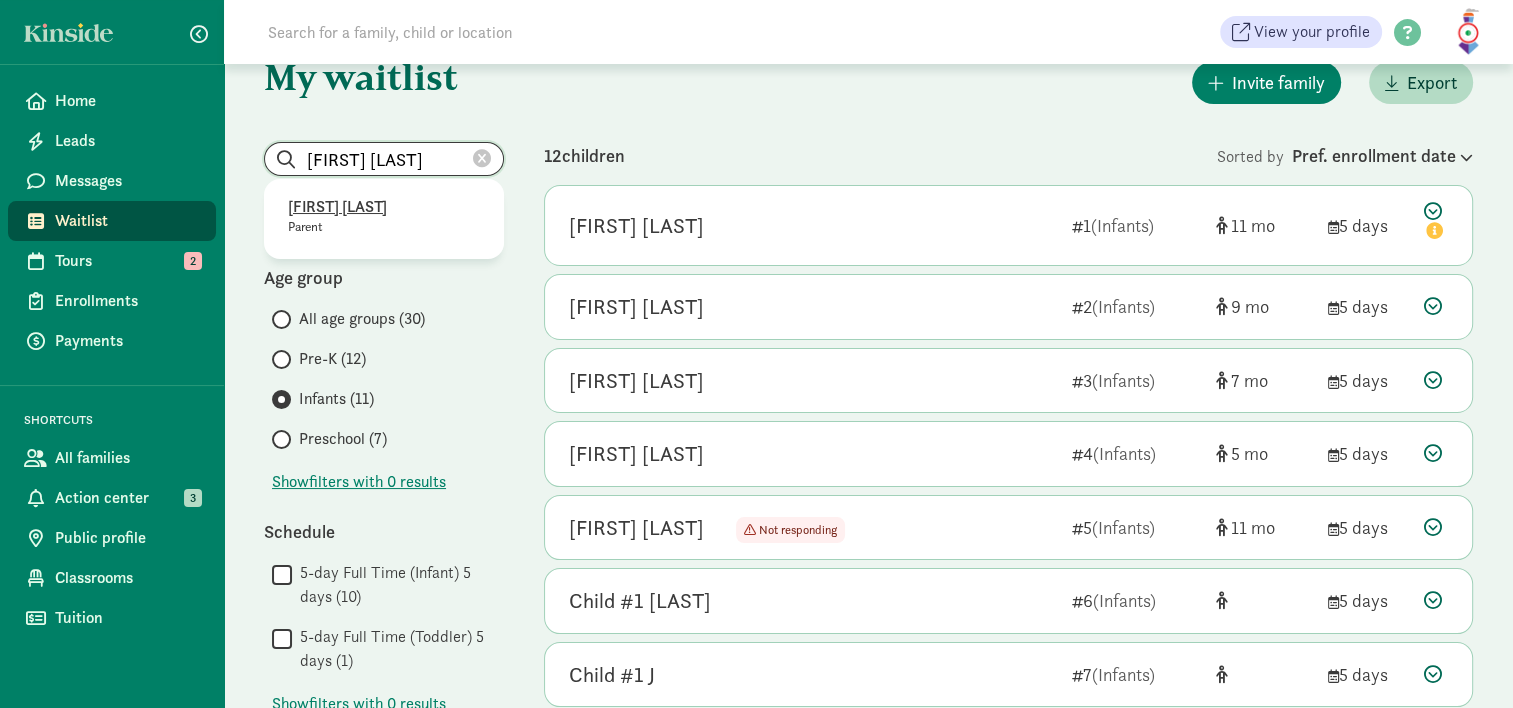 type on "[FIRST] [LAST]" 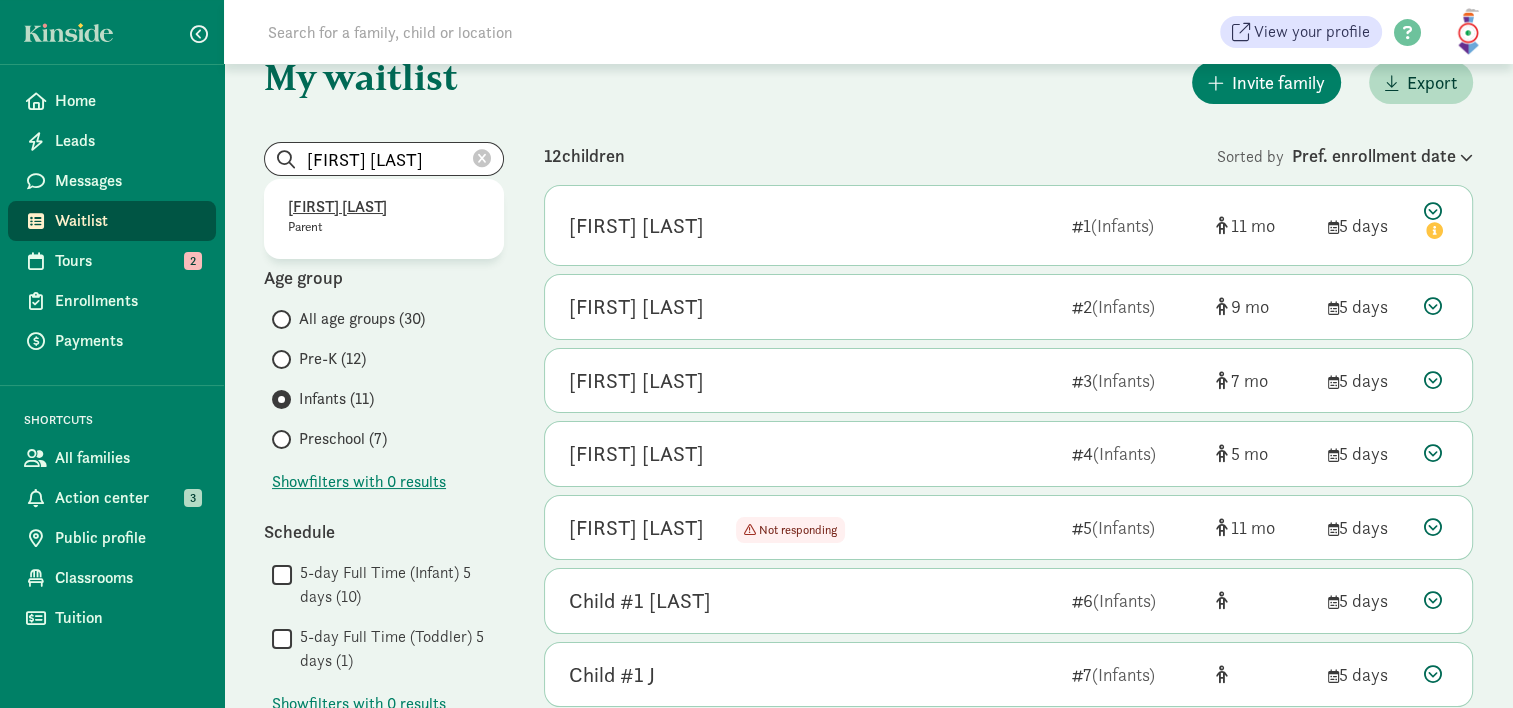 click on "[FIRST] [LAST]" at bounding box center (384, 207) 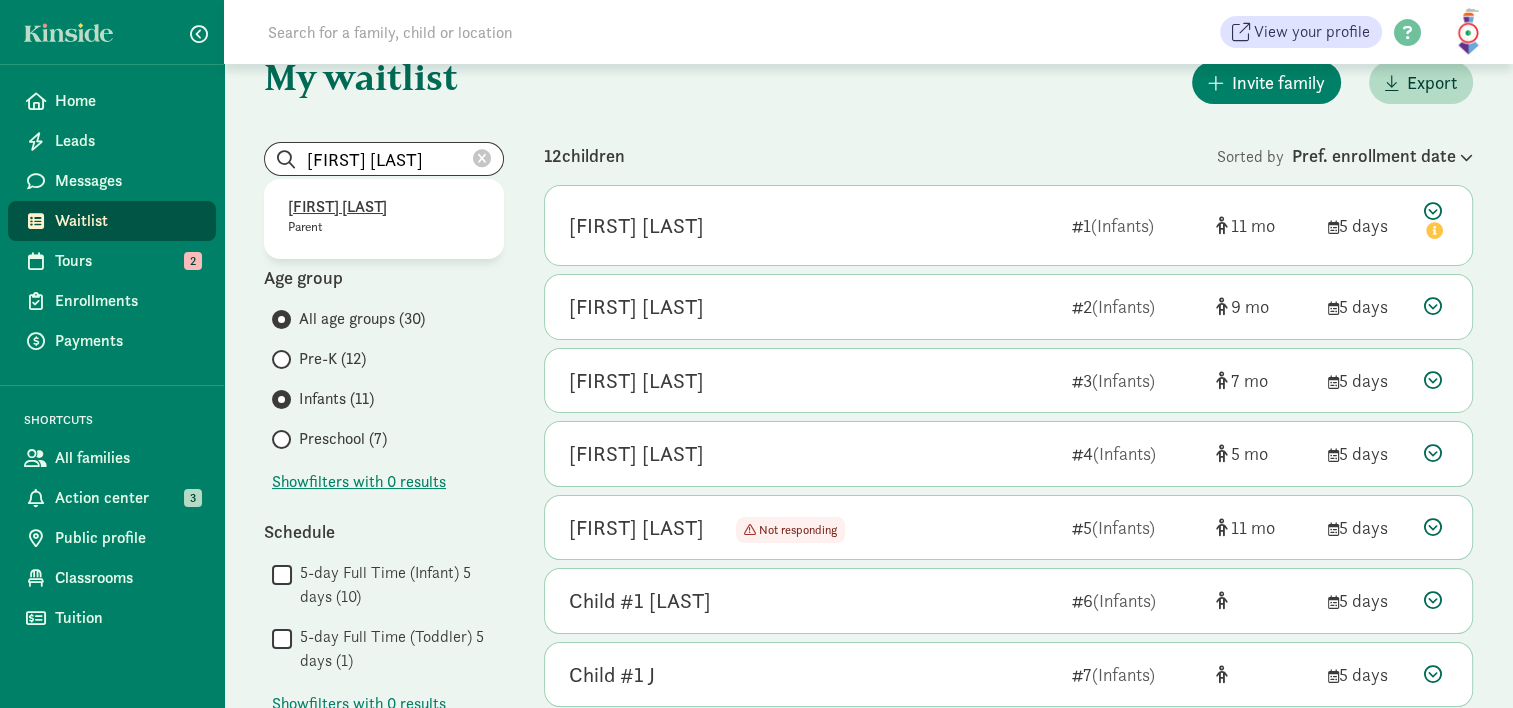 radio on "true" 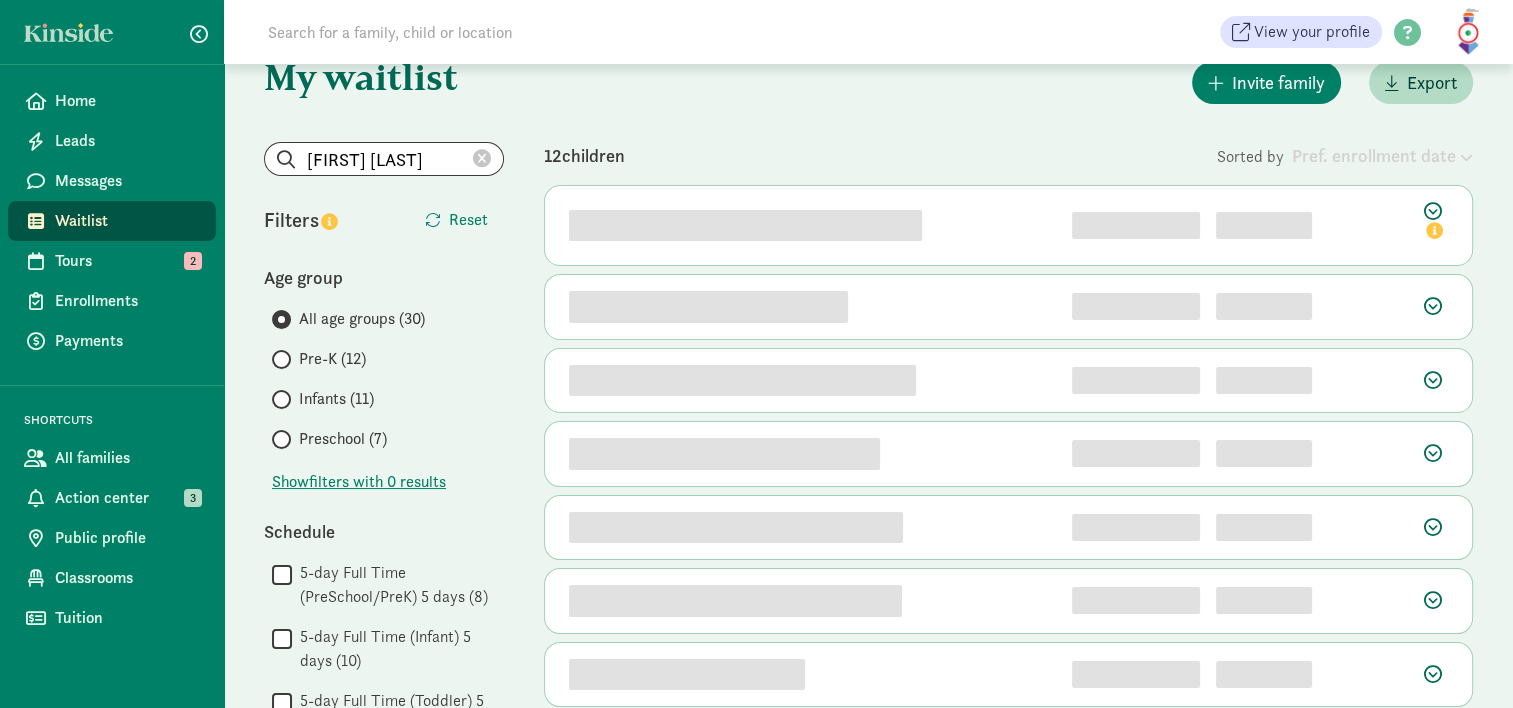 scroll, scrollTop: 0, scrollLeft: 0, axis: both 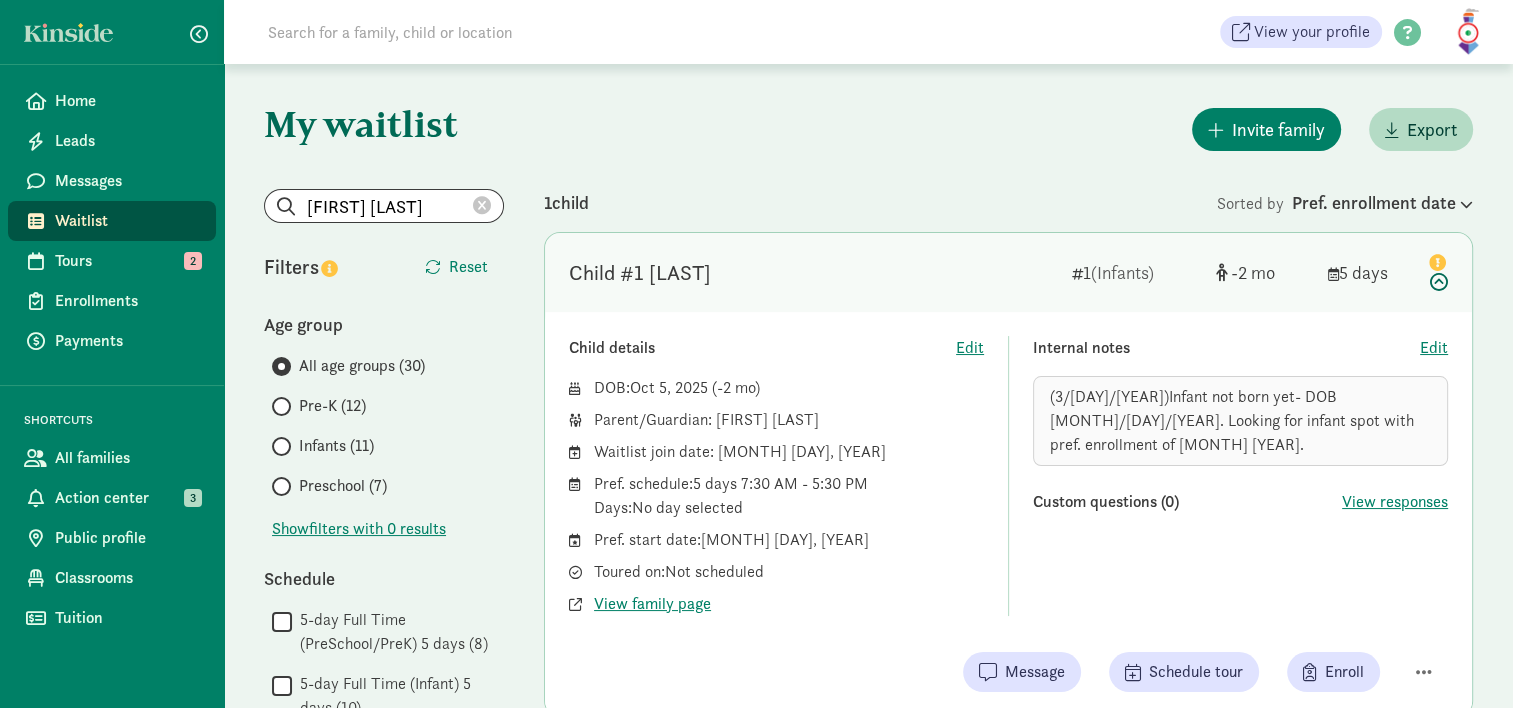 click on "Infants (11)" at bounding box center (336, 446) 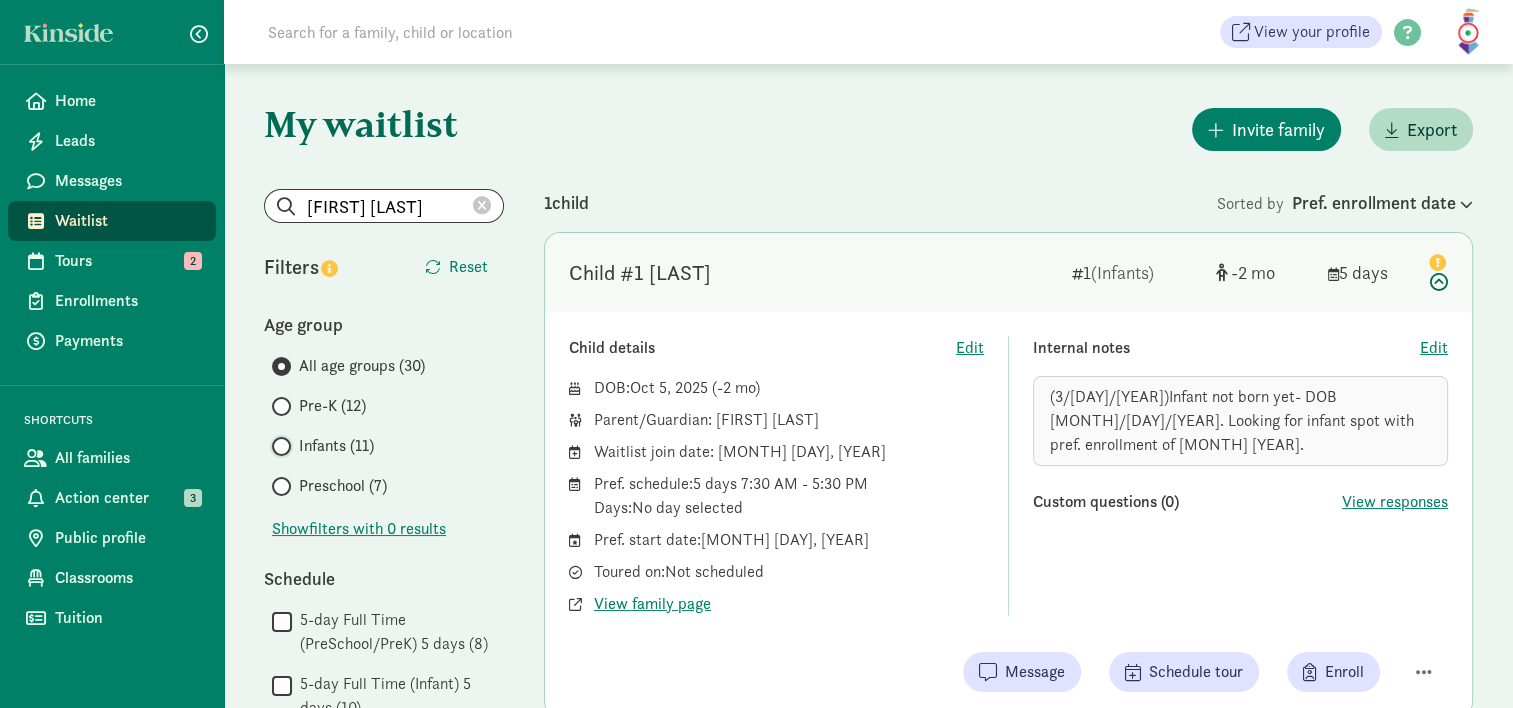 click on "Infants (11)" at bounding box center (278, 446) 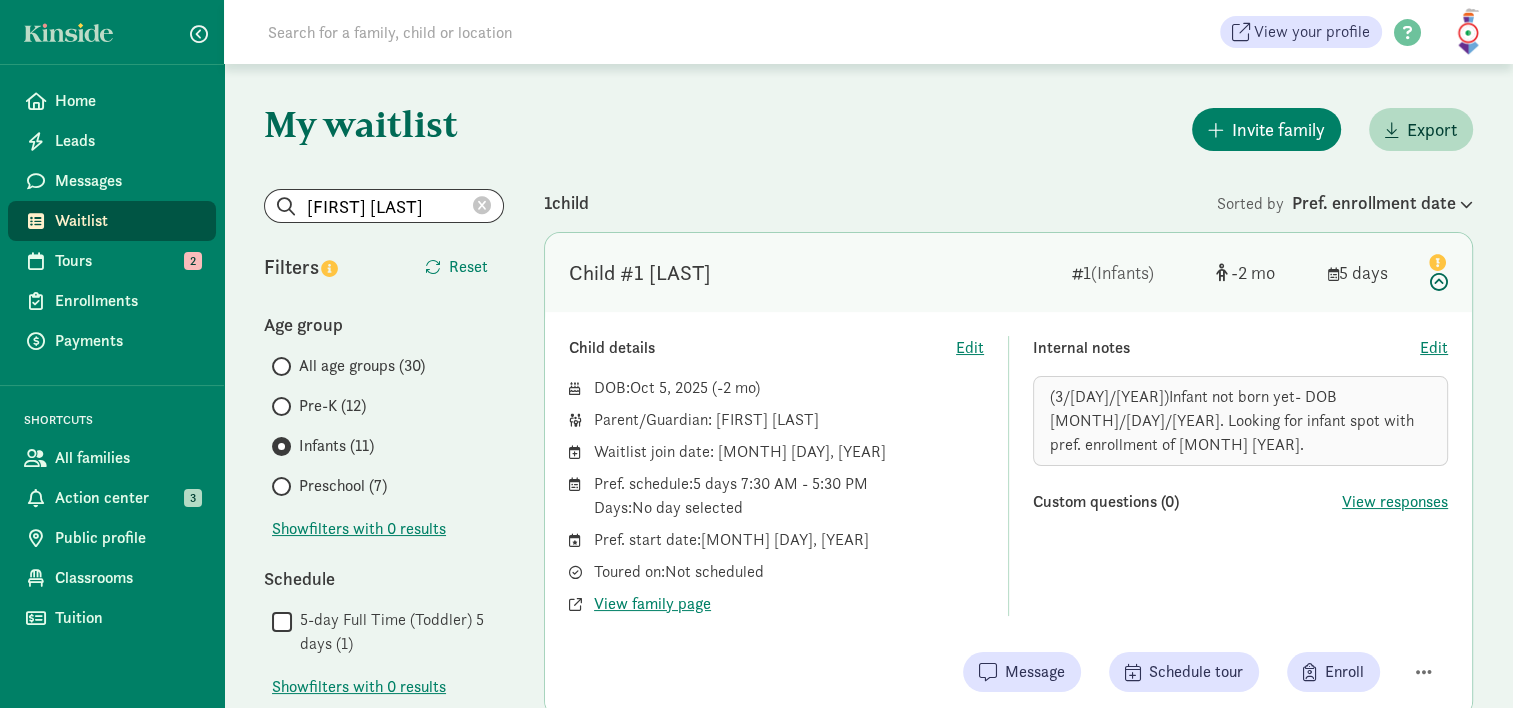 click 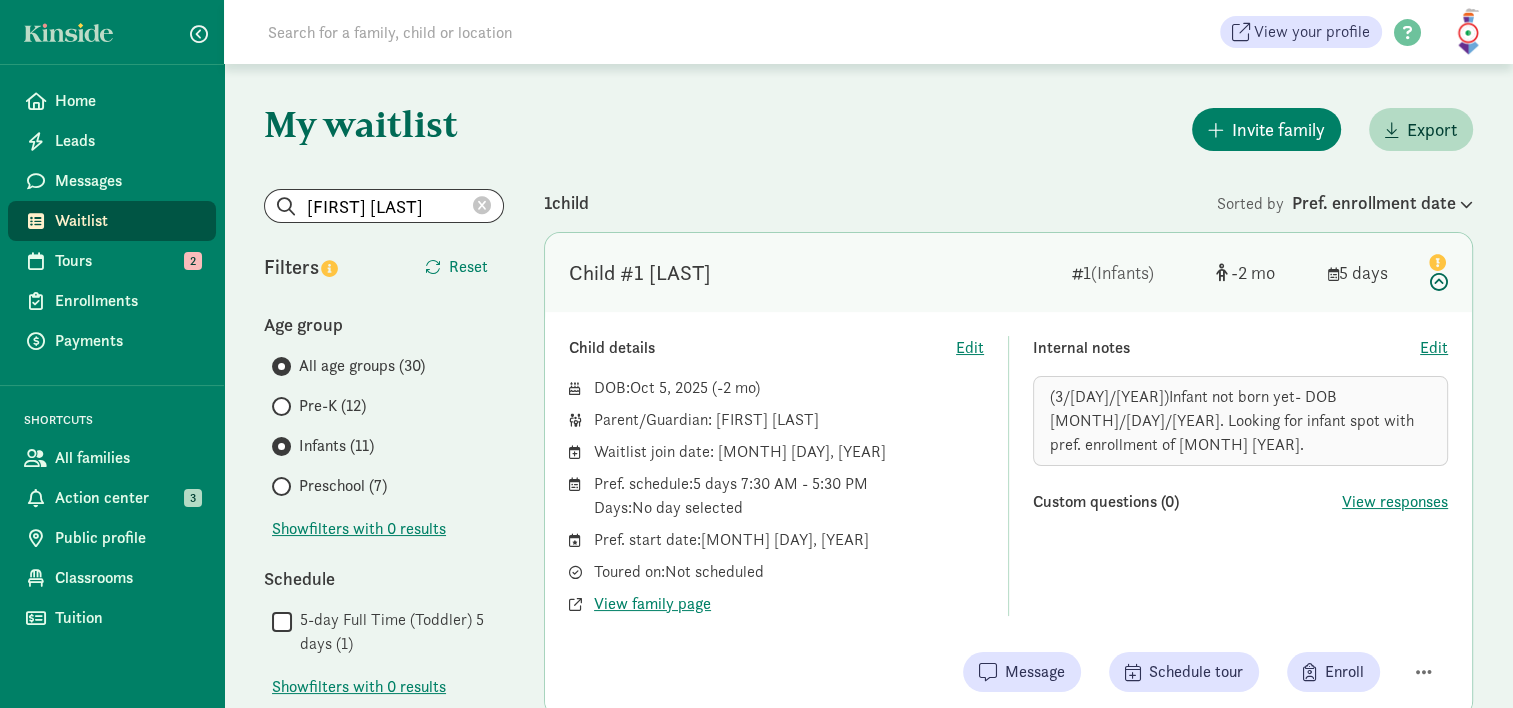 type 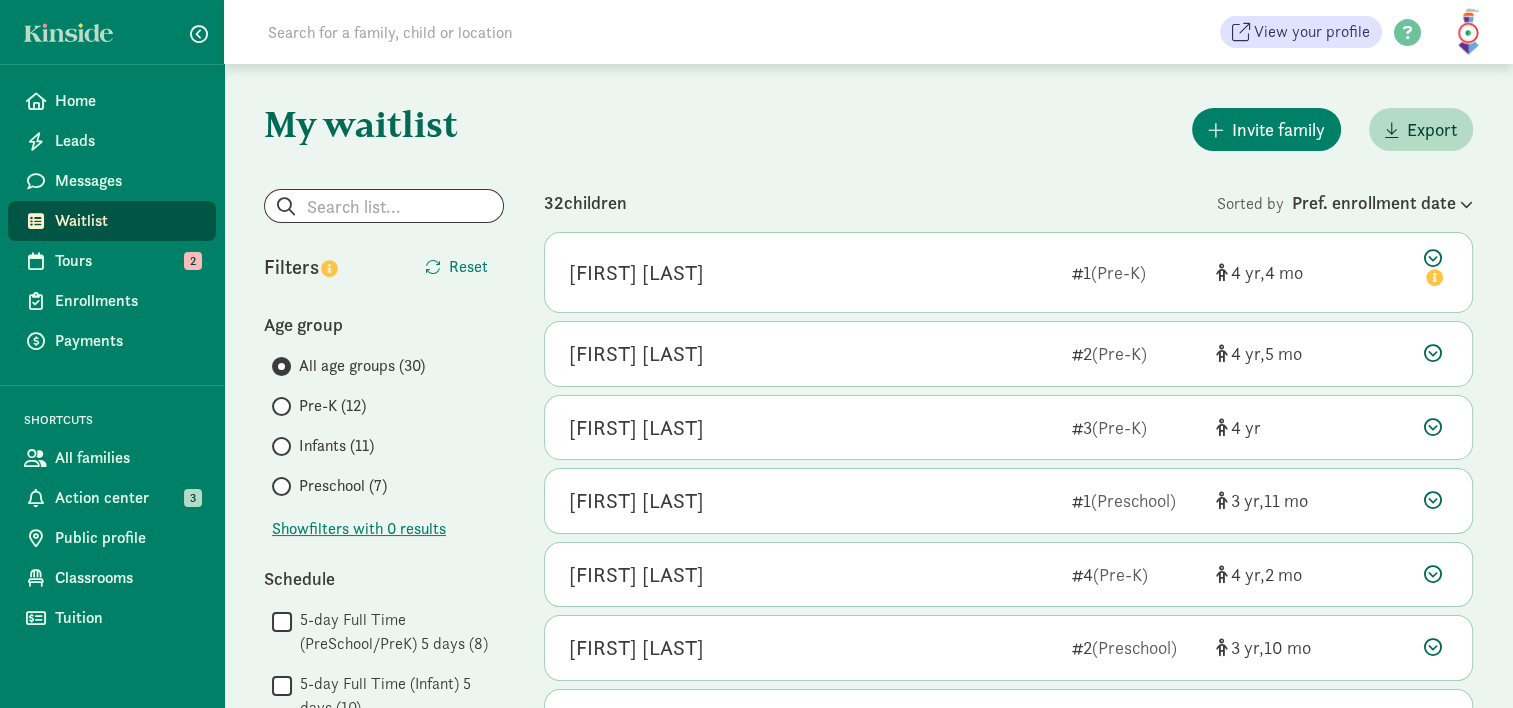 click at bounding box center [281, 446] 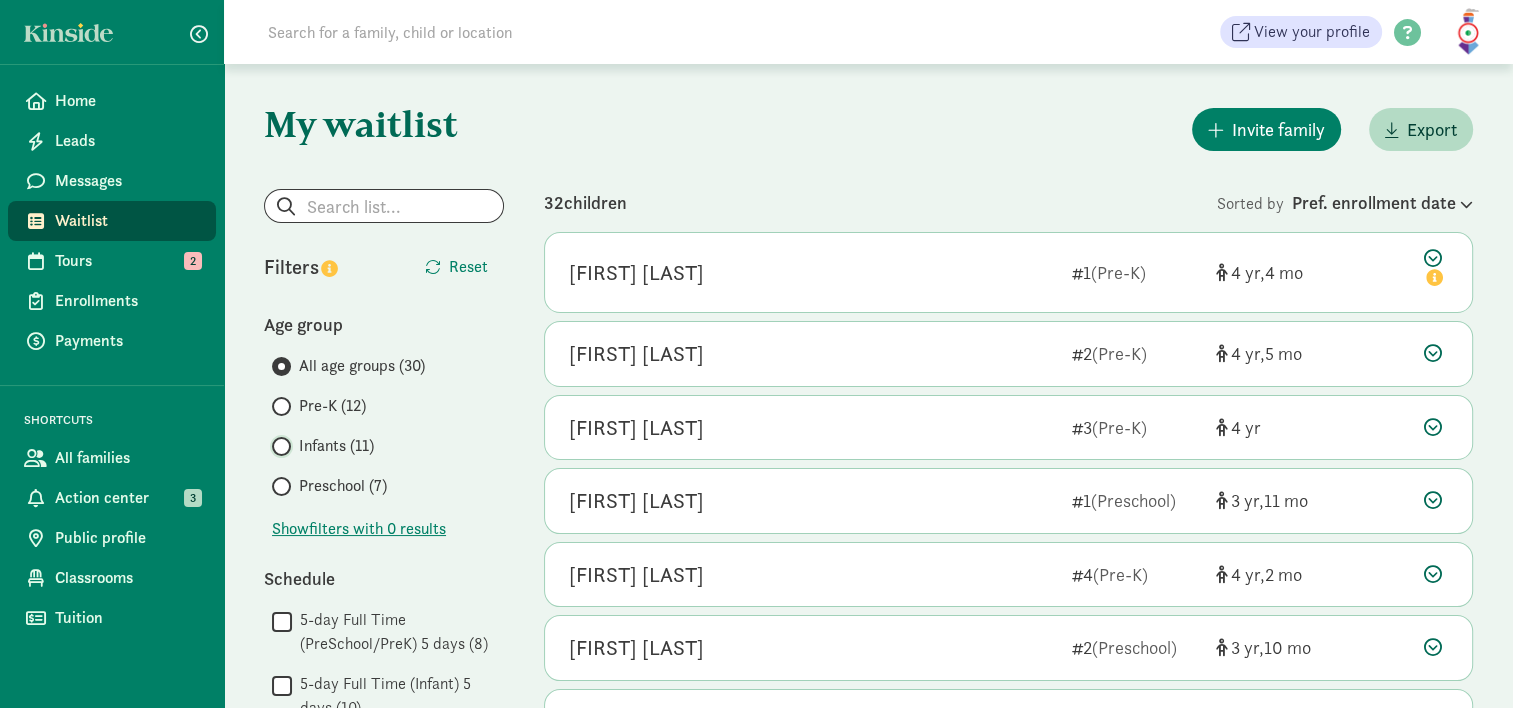 click on "Infants (11)" at bounding box center [278, 446] 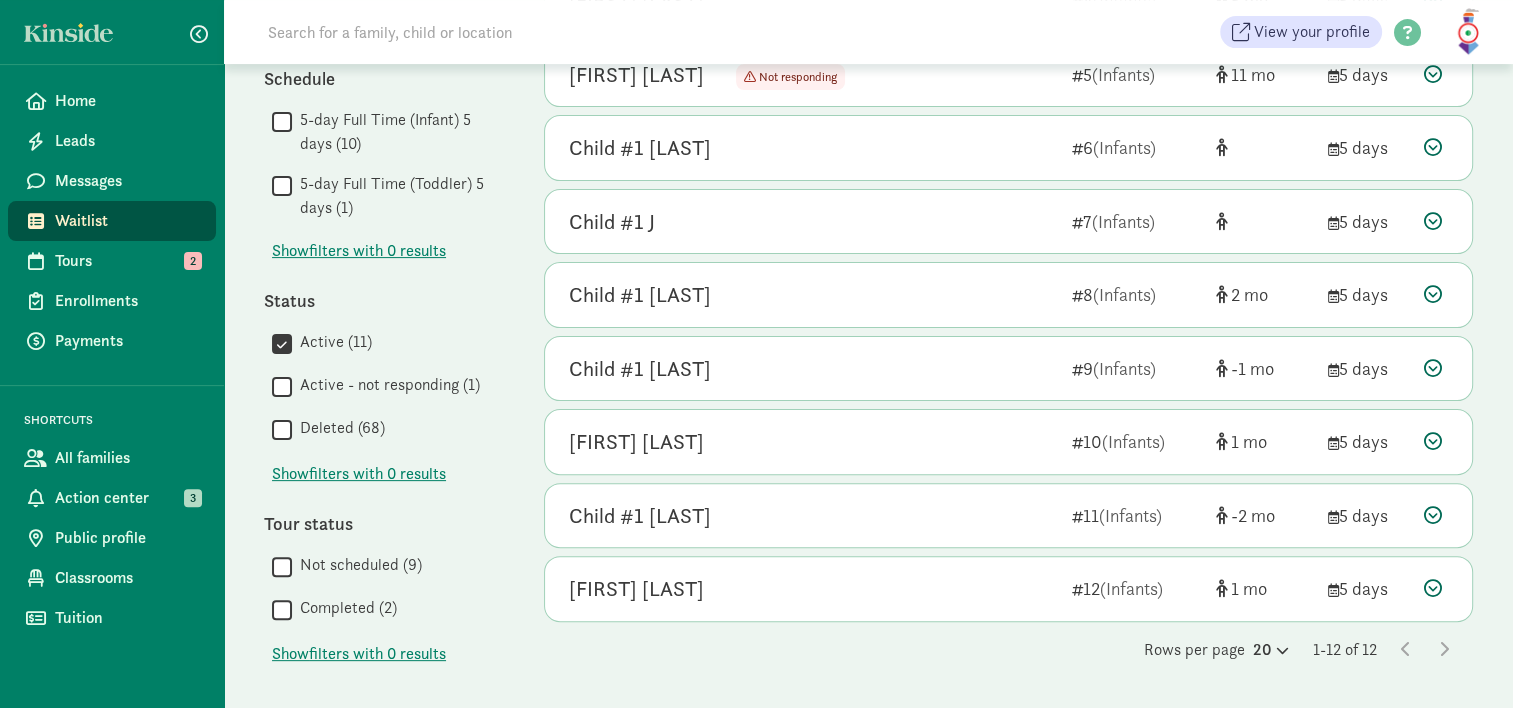 scroll, scrollTop: 507, scrollLeft: 0, axis: vertical 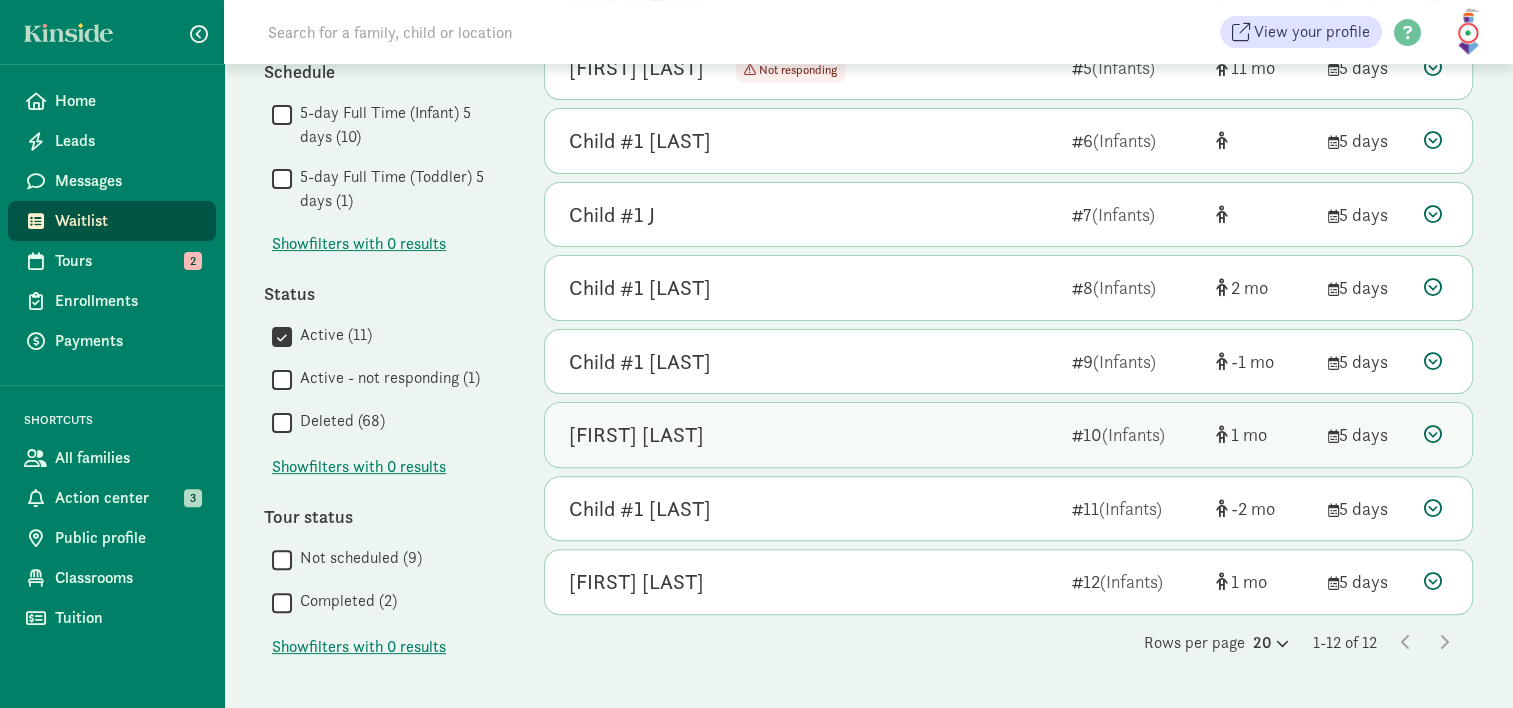 click at bounding box center [1433, 434] 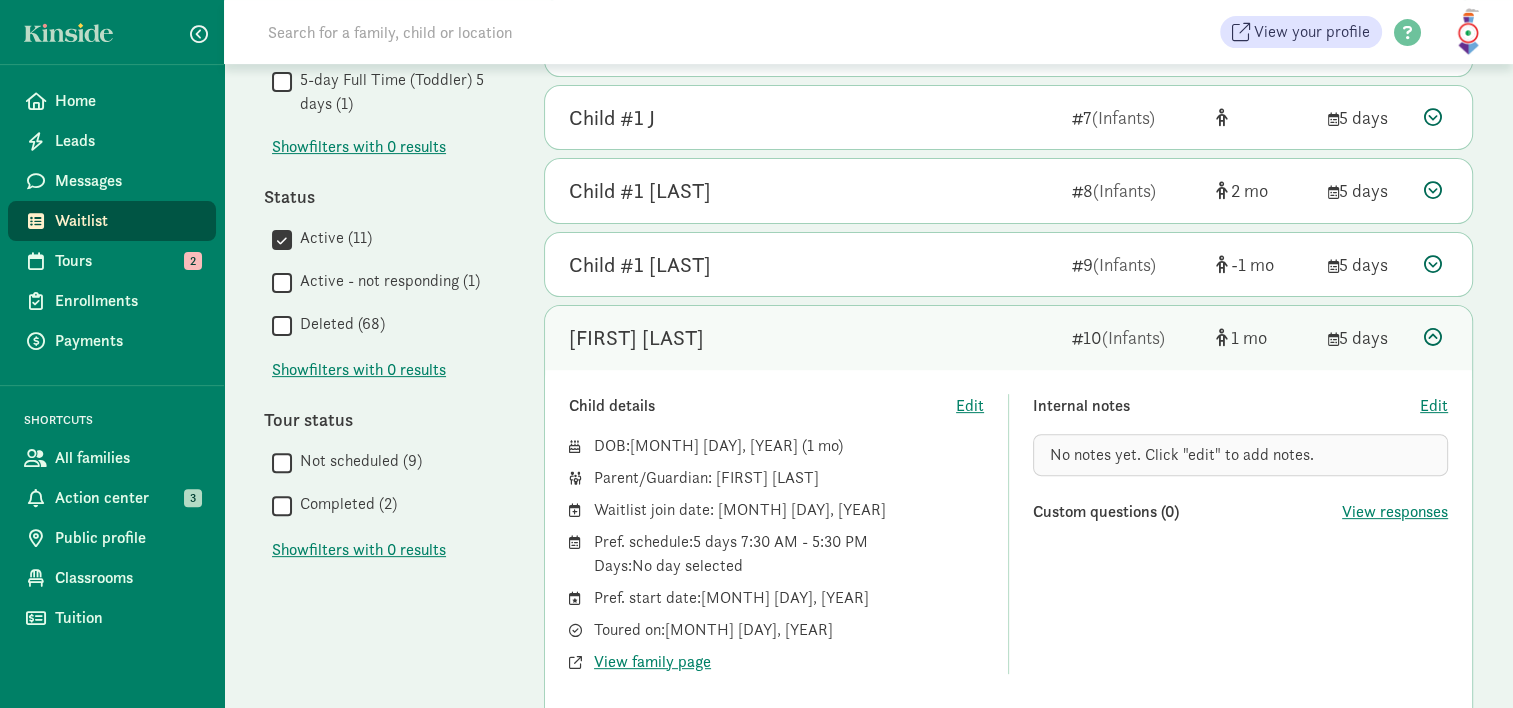 scroll, scrollTop: 609, scrollLeft: 0, axis: vertical 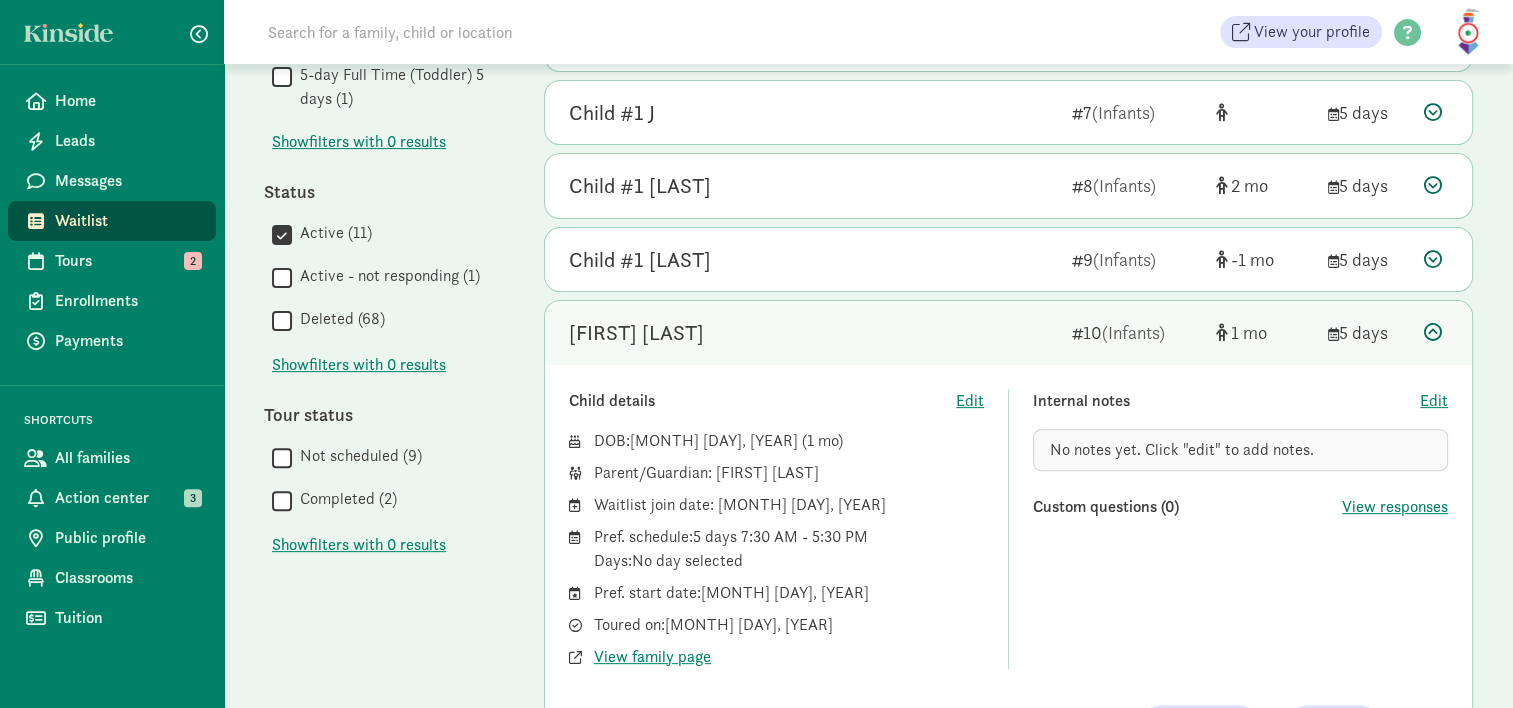 click 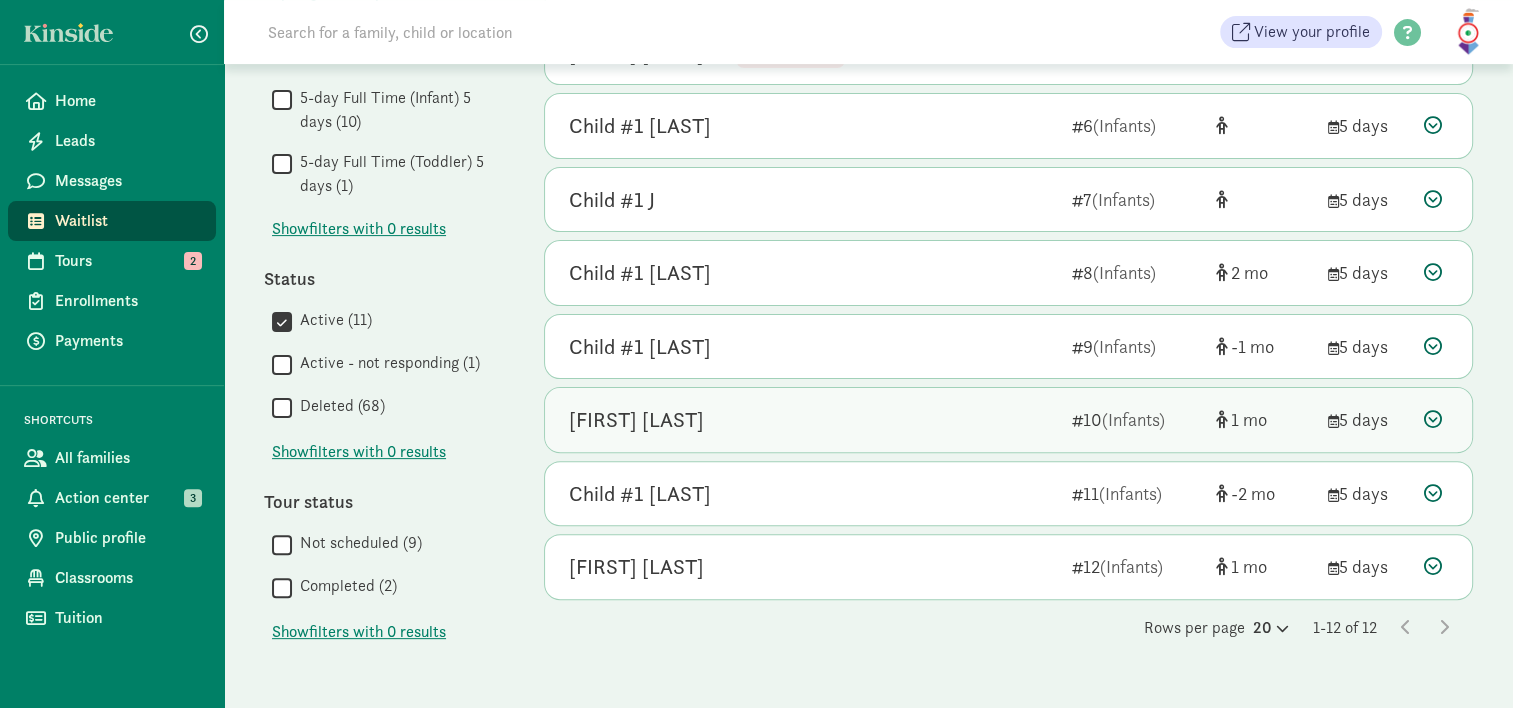 scroll, scrollTop: 521, scrollLeft: 0, axis: vertical 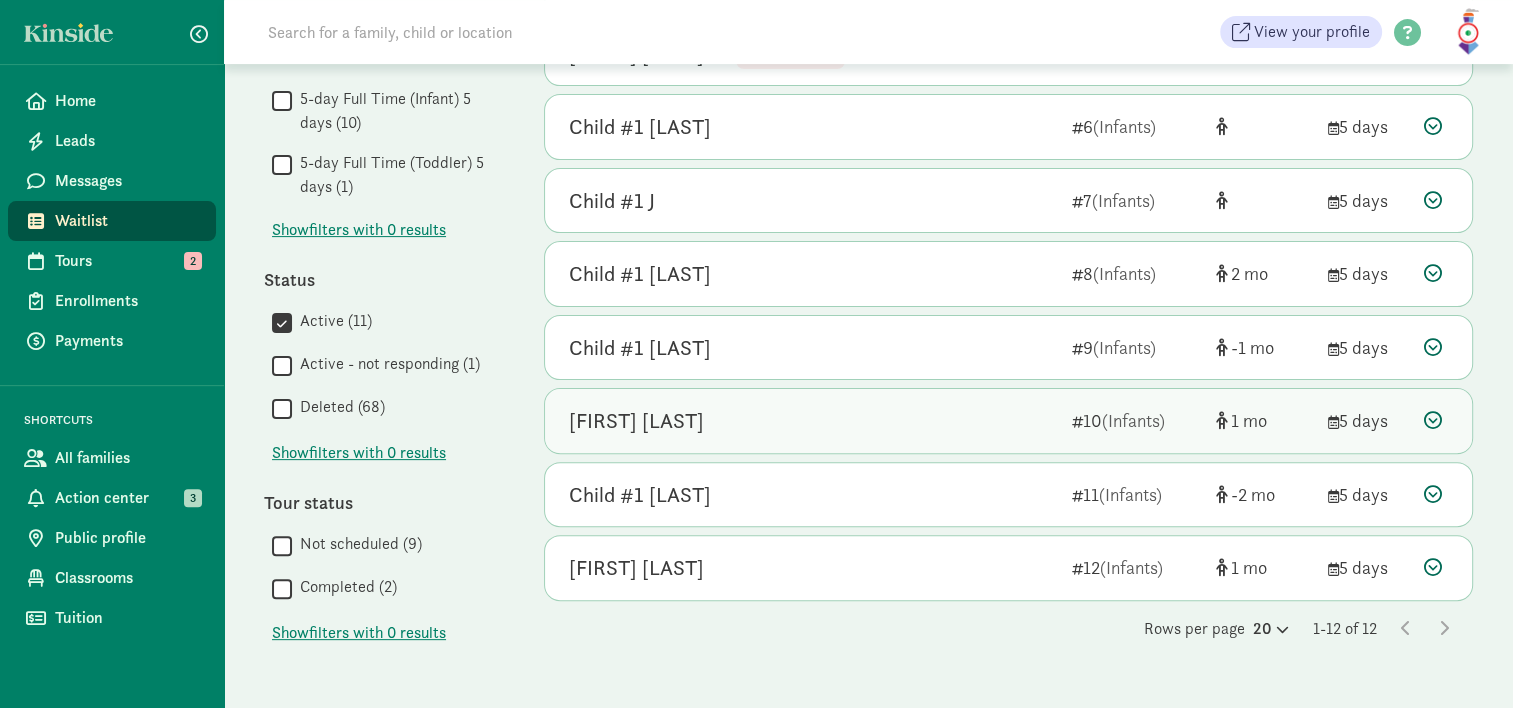 click at bounding box center (1433, 420) 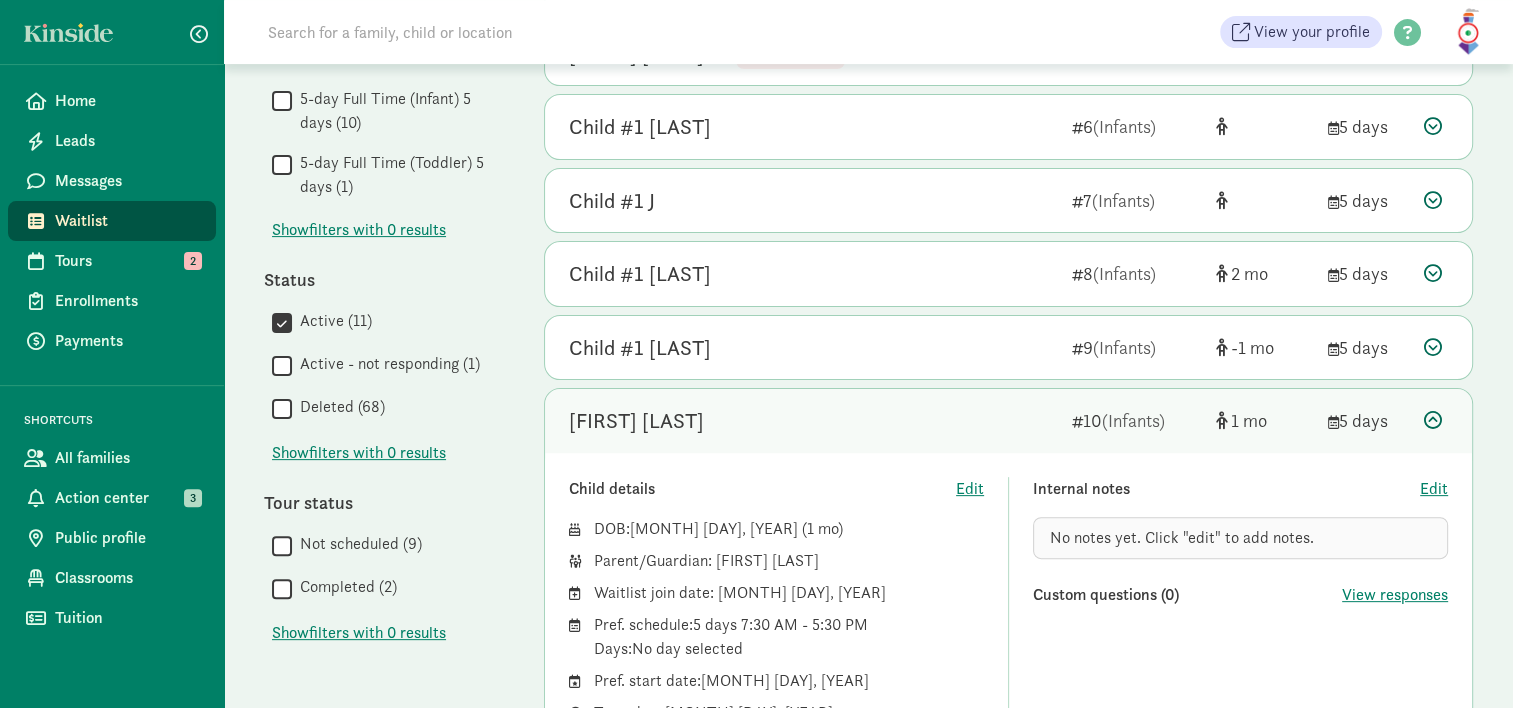 scroll, scrollTop: 609, scrollLeft: 0, axis: vertical 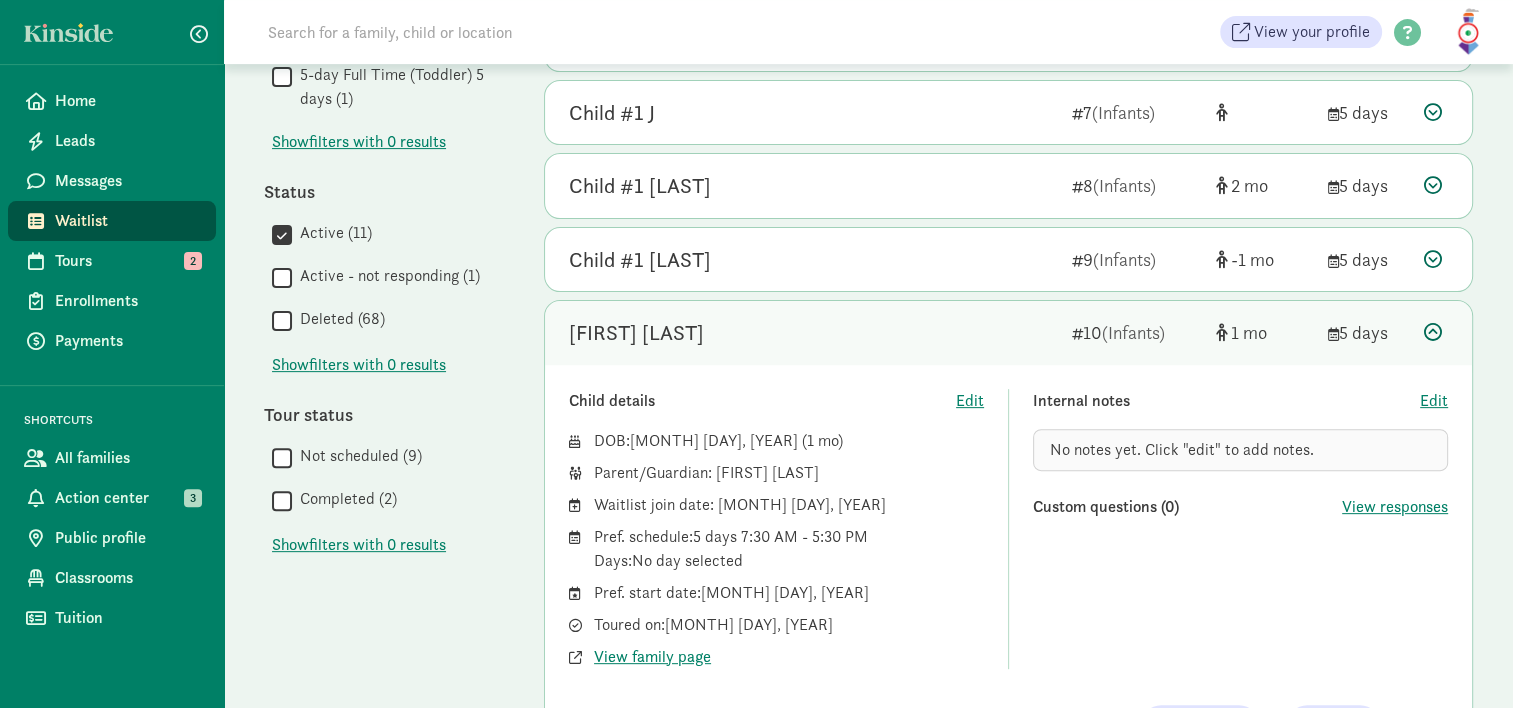 click on "Internal notes     Edit
No notes yet. Click "edit" to add notes.
Custom questions (0)     View responses" at bounding box center [1240, 529] 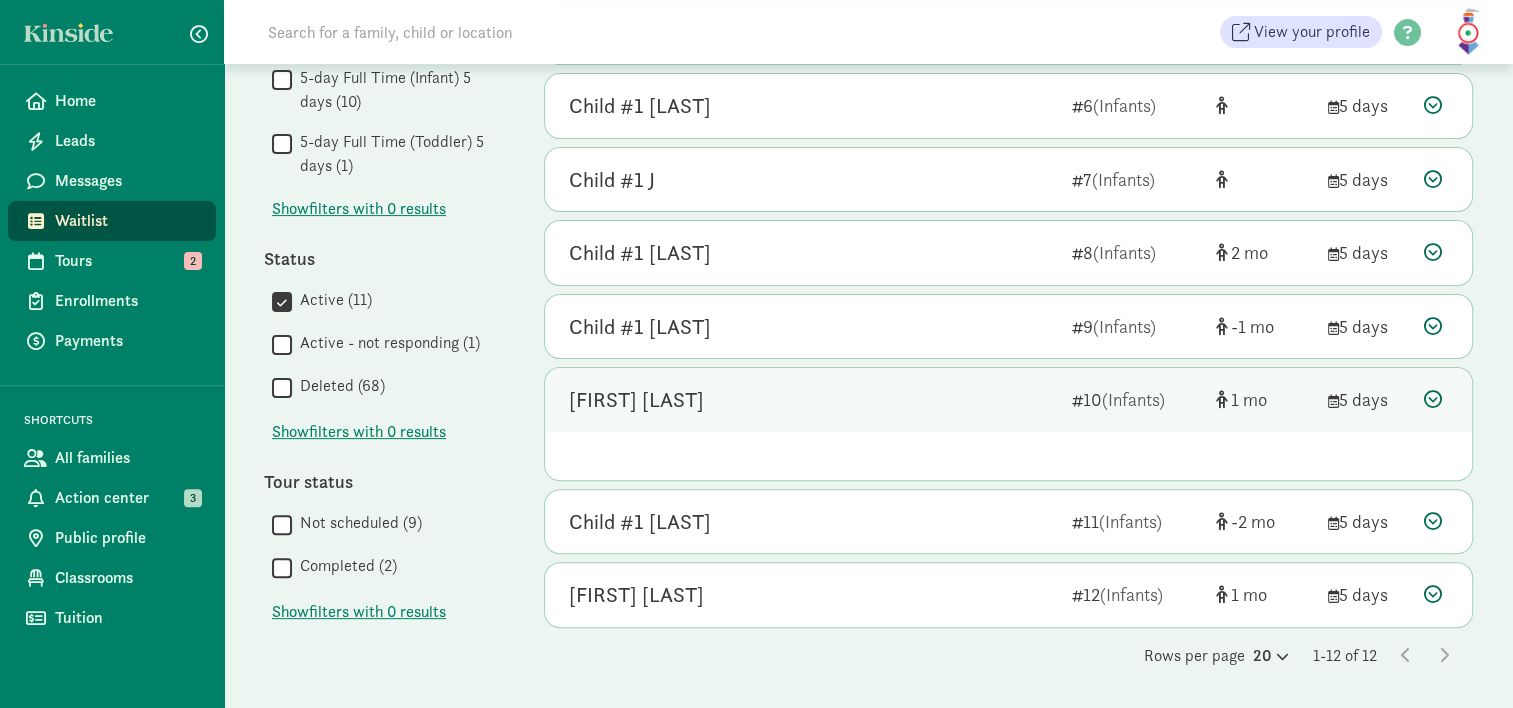 scroll, scrollTop: 521, scrollLeft: 0, axis: vertical 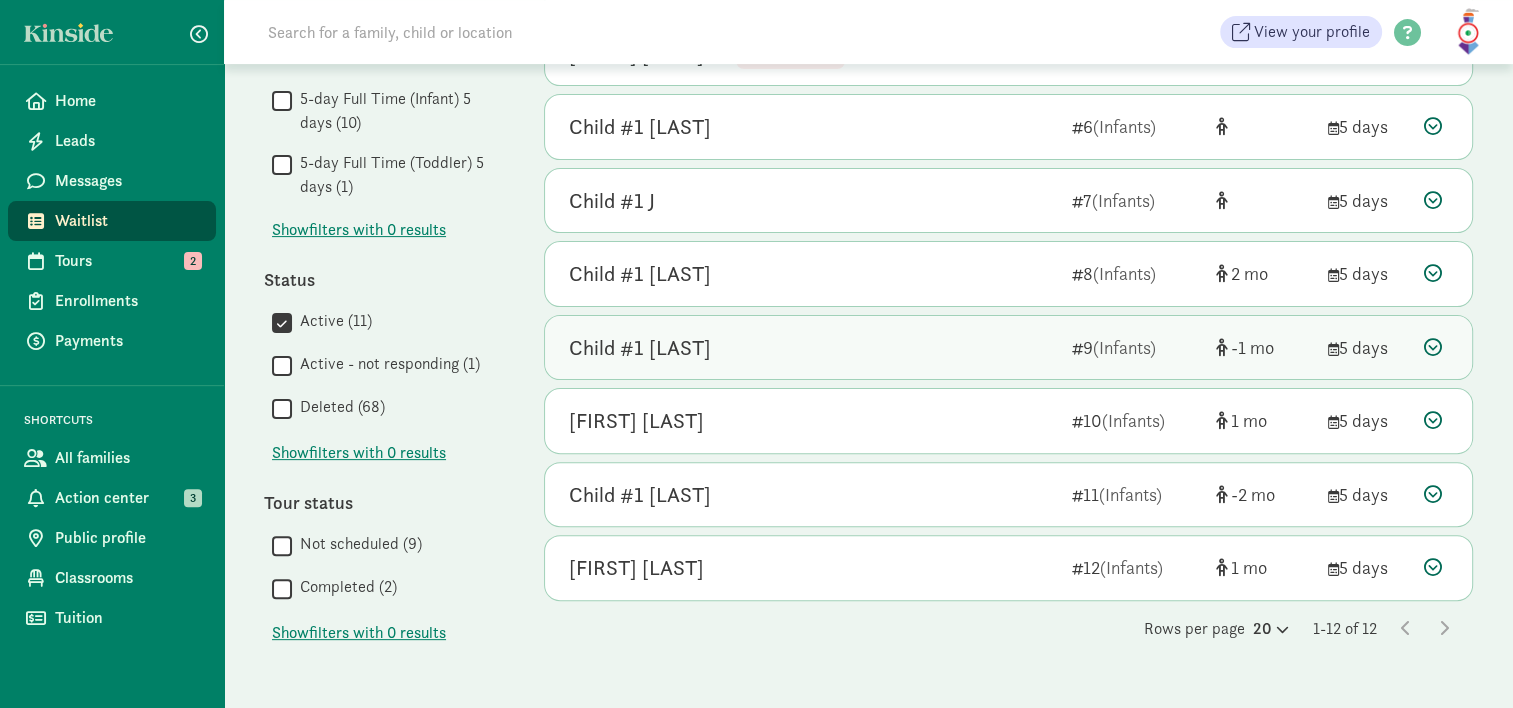 click 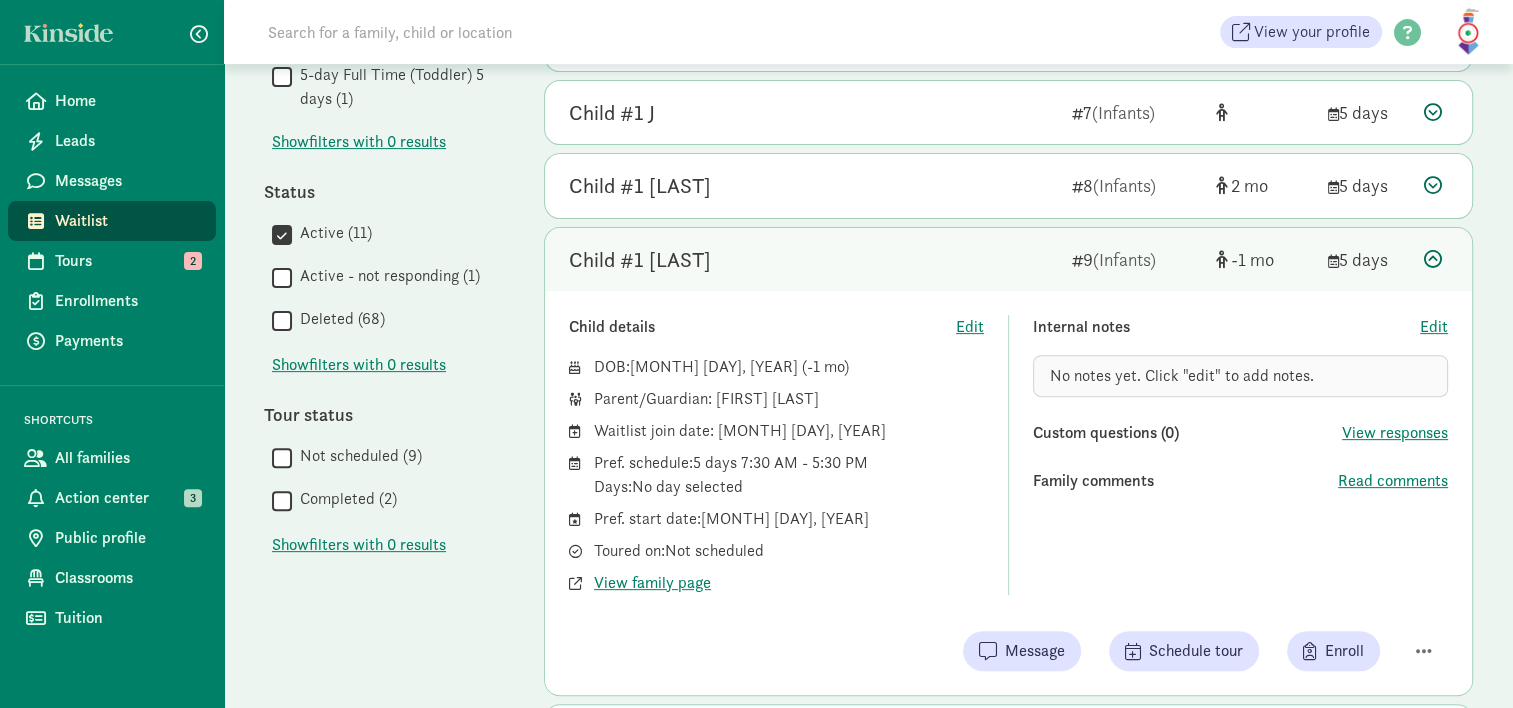 click at bounding box center (1433, 259) 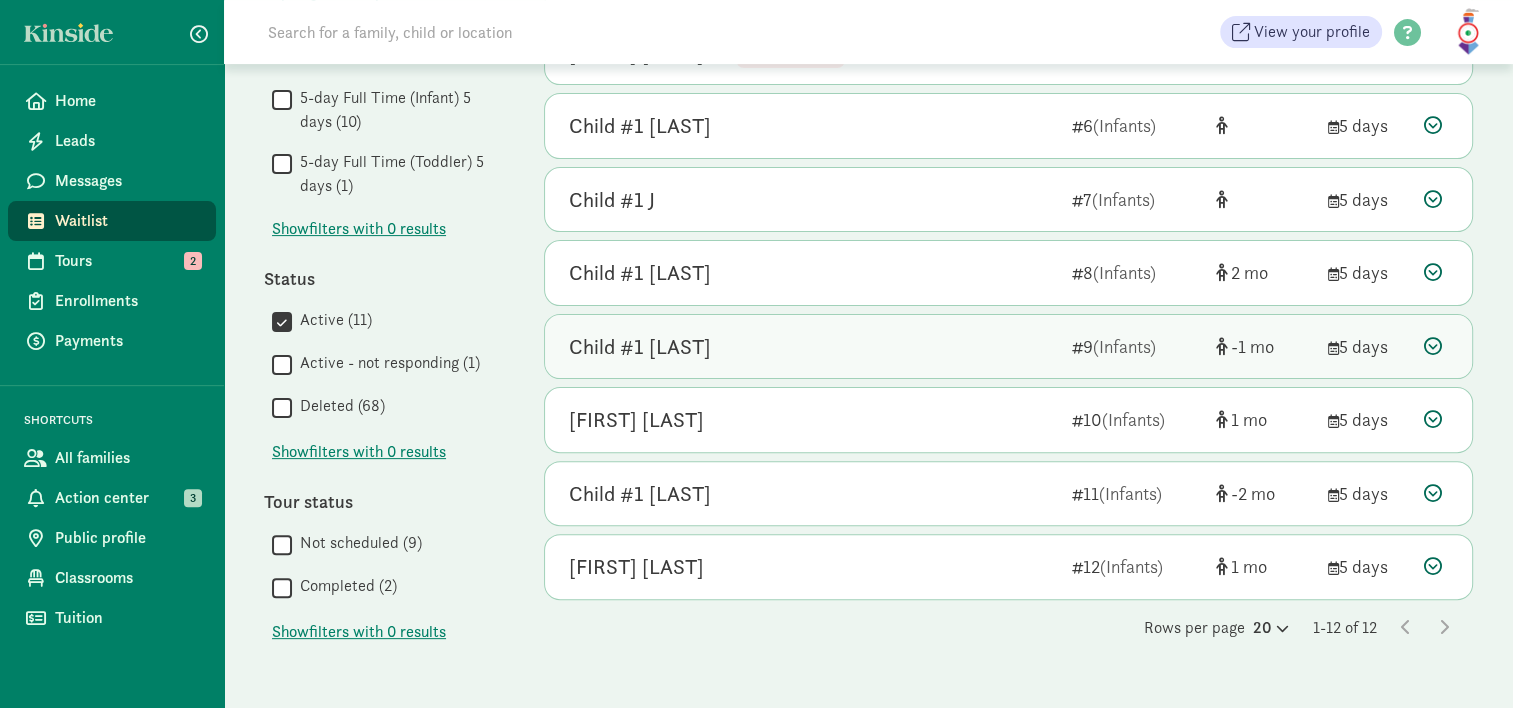 scroll, scrollTop: 521, scrollLeft: 0, axis: vertical 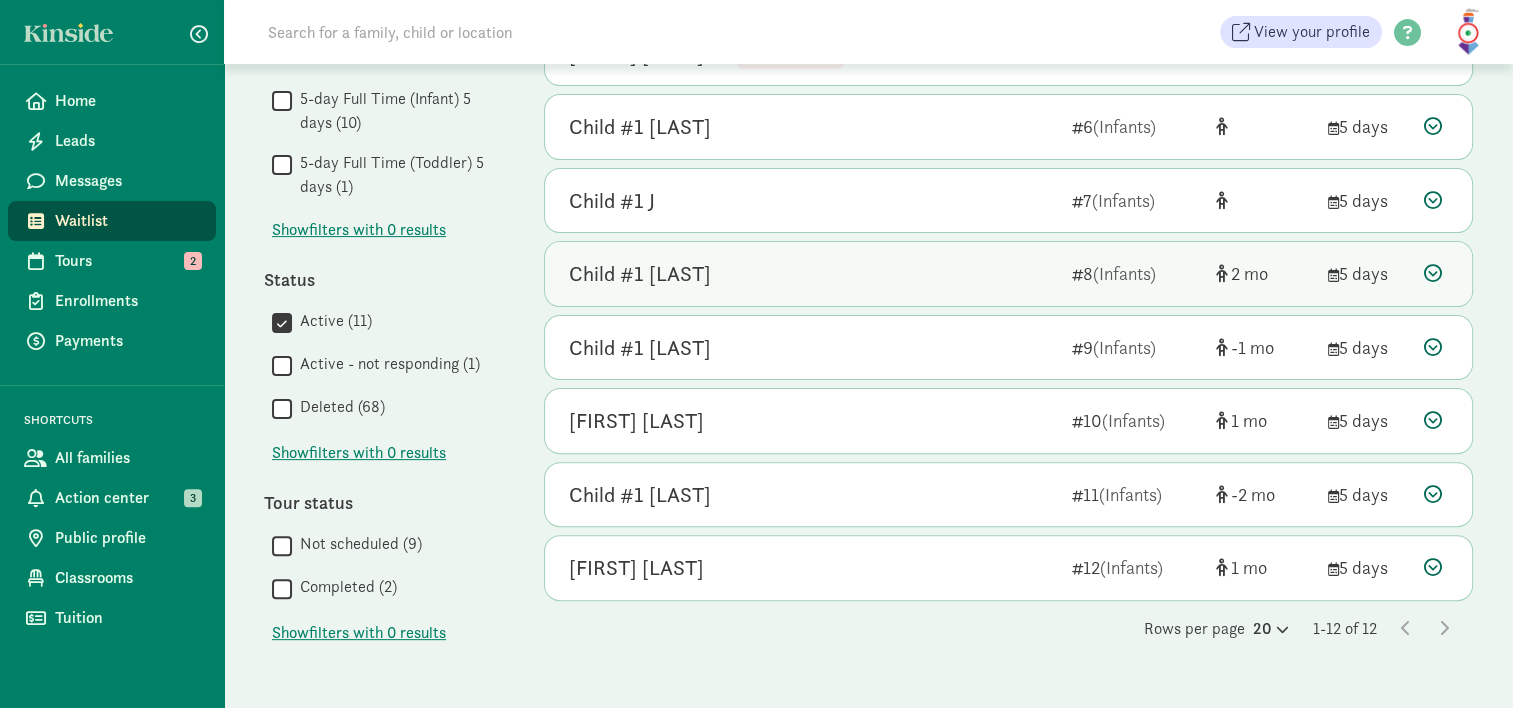 click at bounding box center (1433, 273) 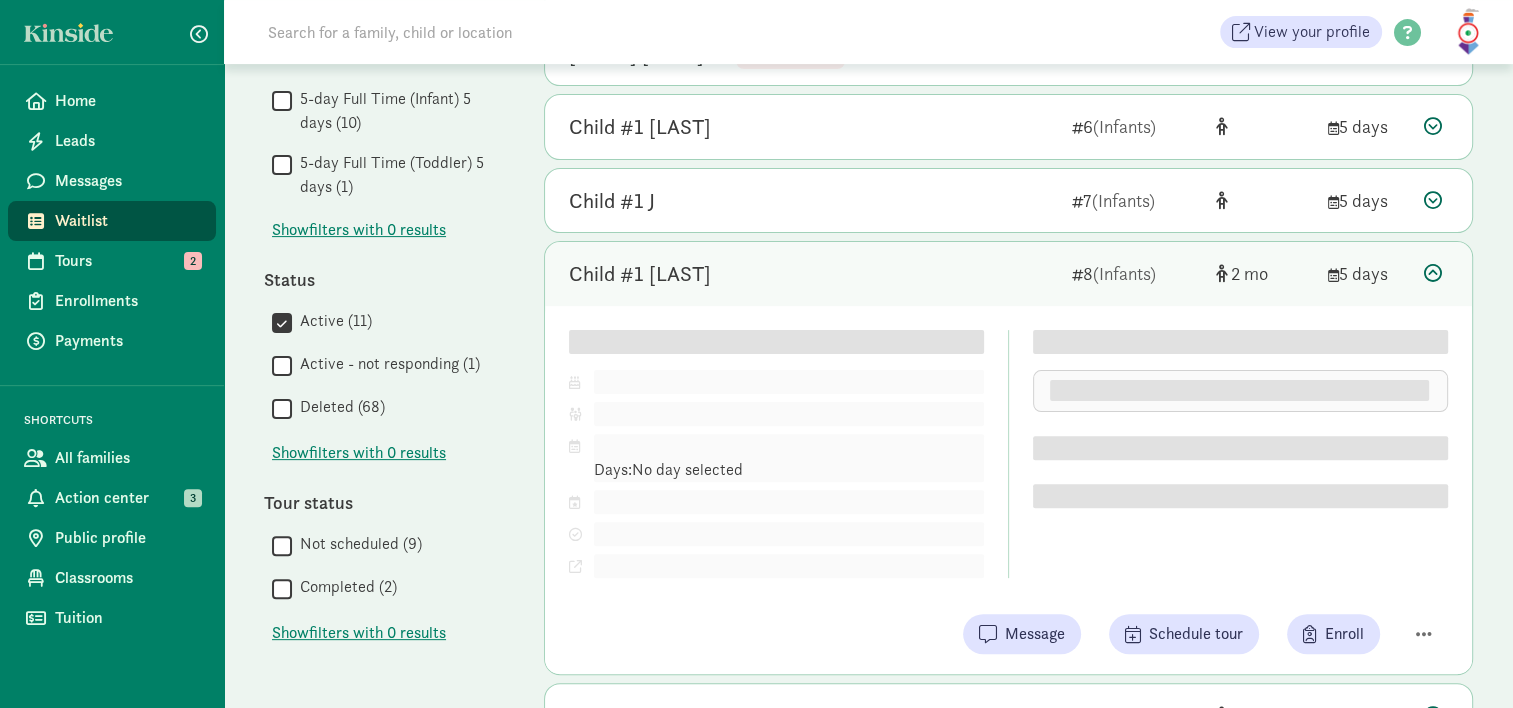 scroll, scrollTop: 609, scrollLeft: 0, axis: vertical 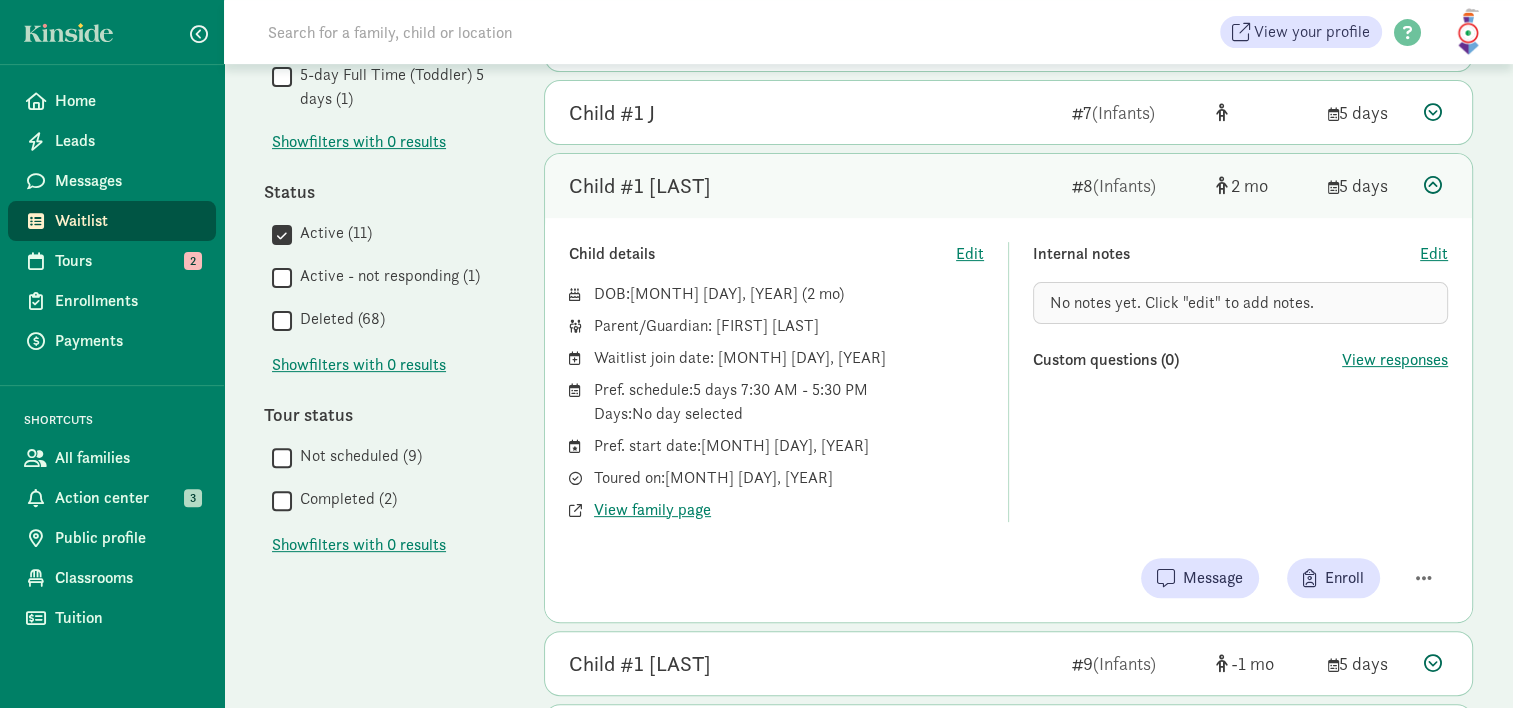 click at bounding box center [1433, 185] 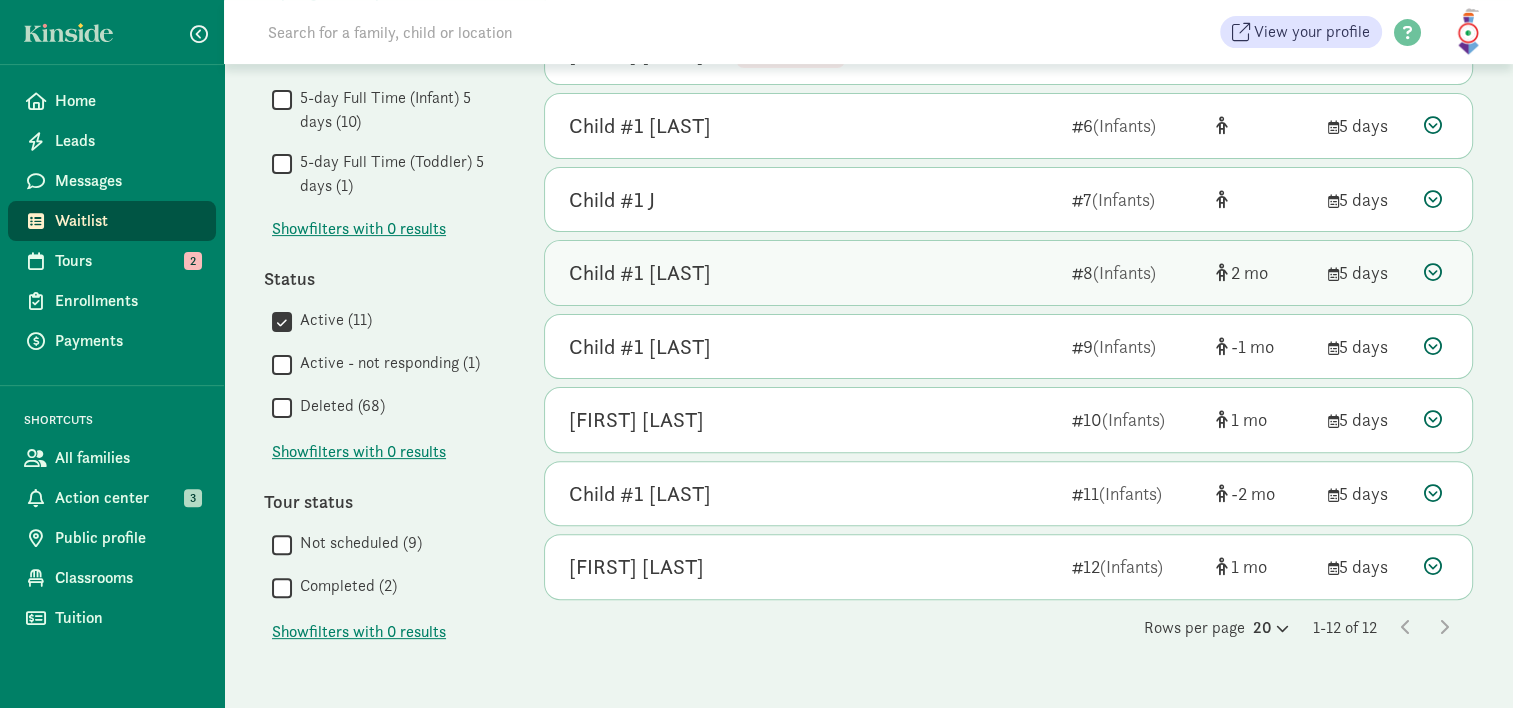 scroll, scrollTop: 521, scrollLeft: 0, axis: vertical 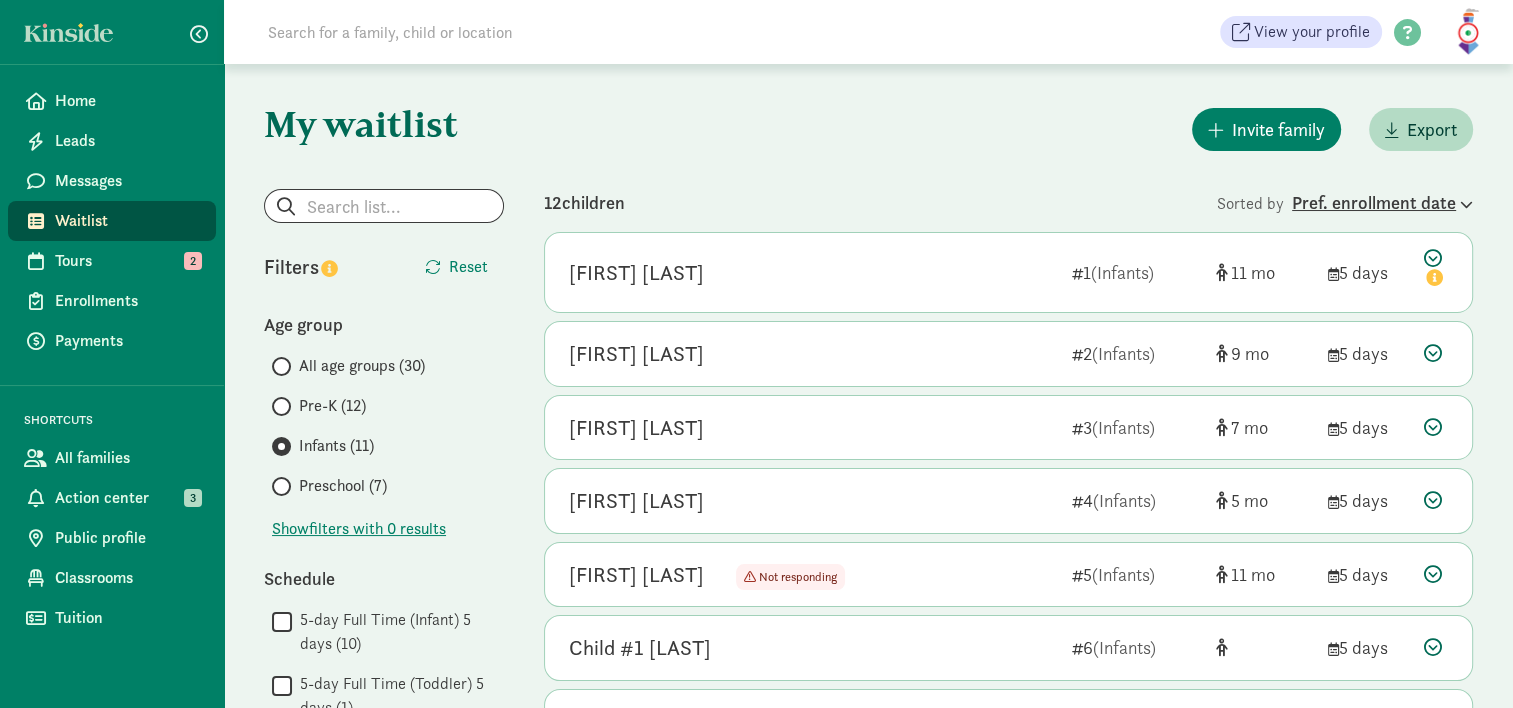 click on "Pref. enrollment date" at bounding box center (1382, 202) 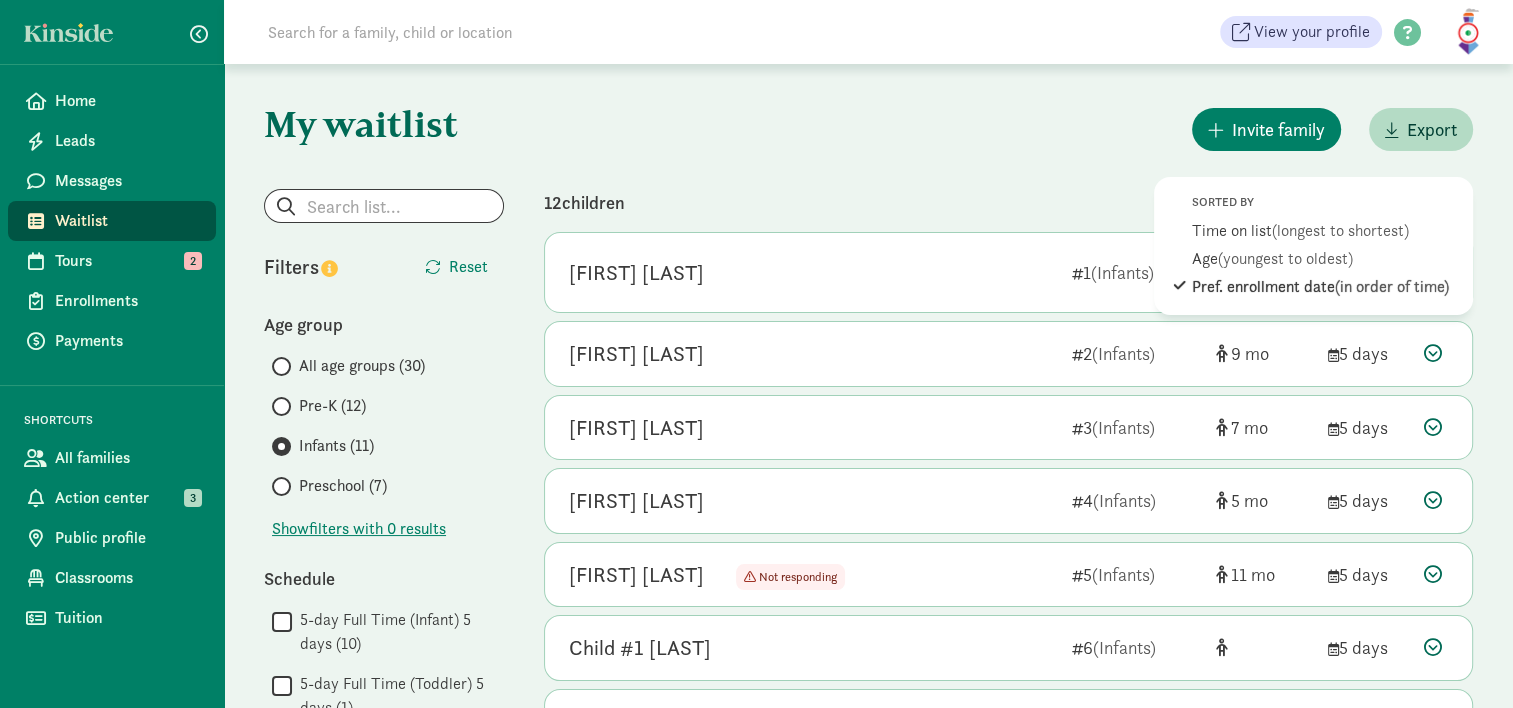 click on "Sorted by    Time on list  (longest to shortest)  Age  (youngest to oldest)  Pref. enrollment date  (in order of time)   [FIRST] [LAST]        1  (Infants)" 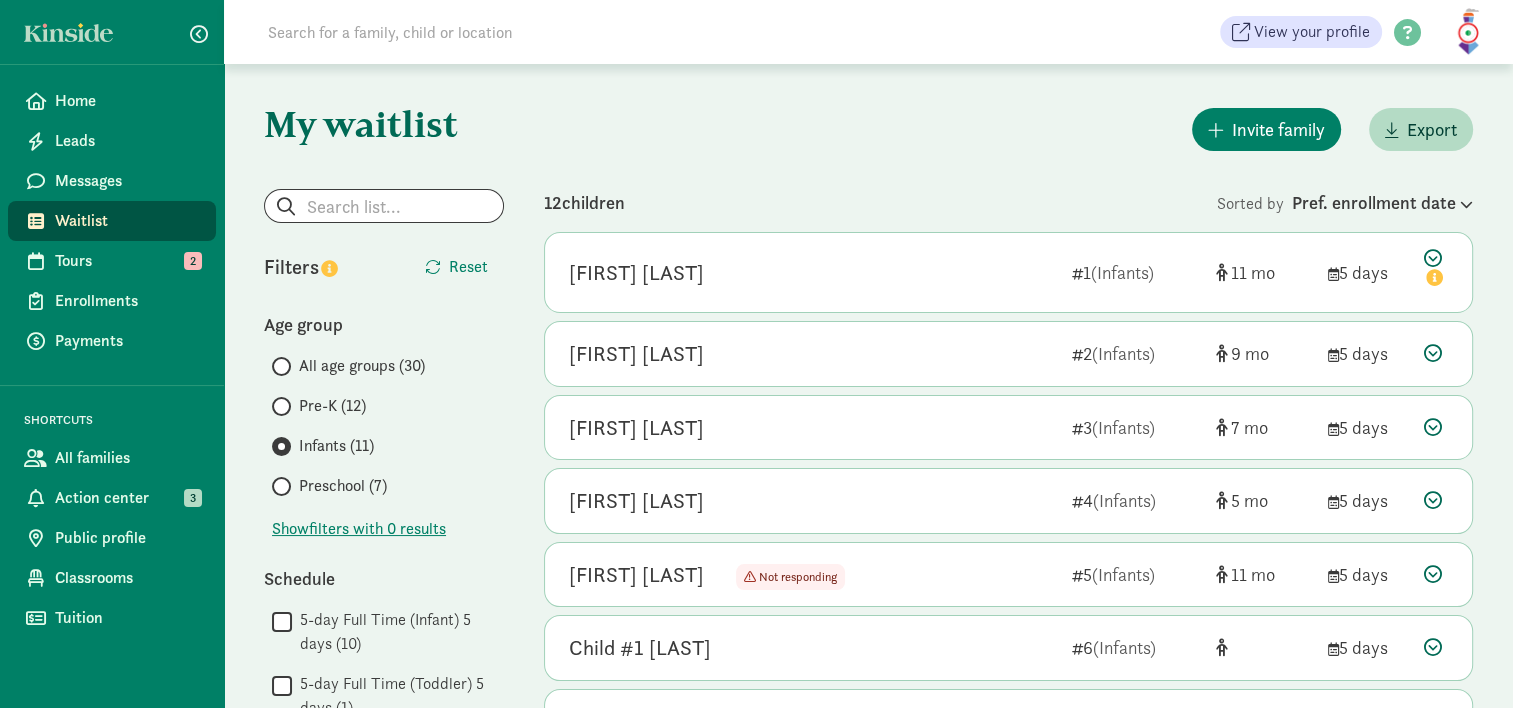 click on "Invite family
Export" at bounding box center (1008, 129) 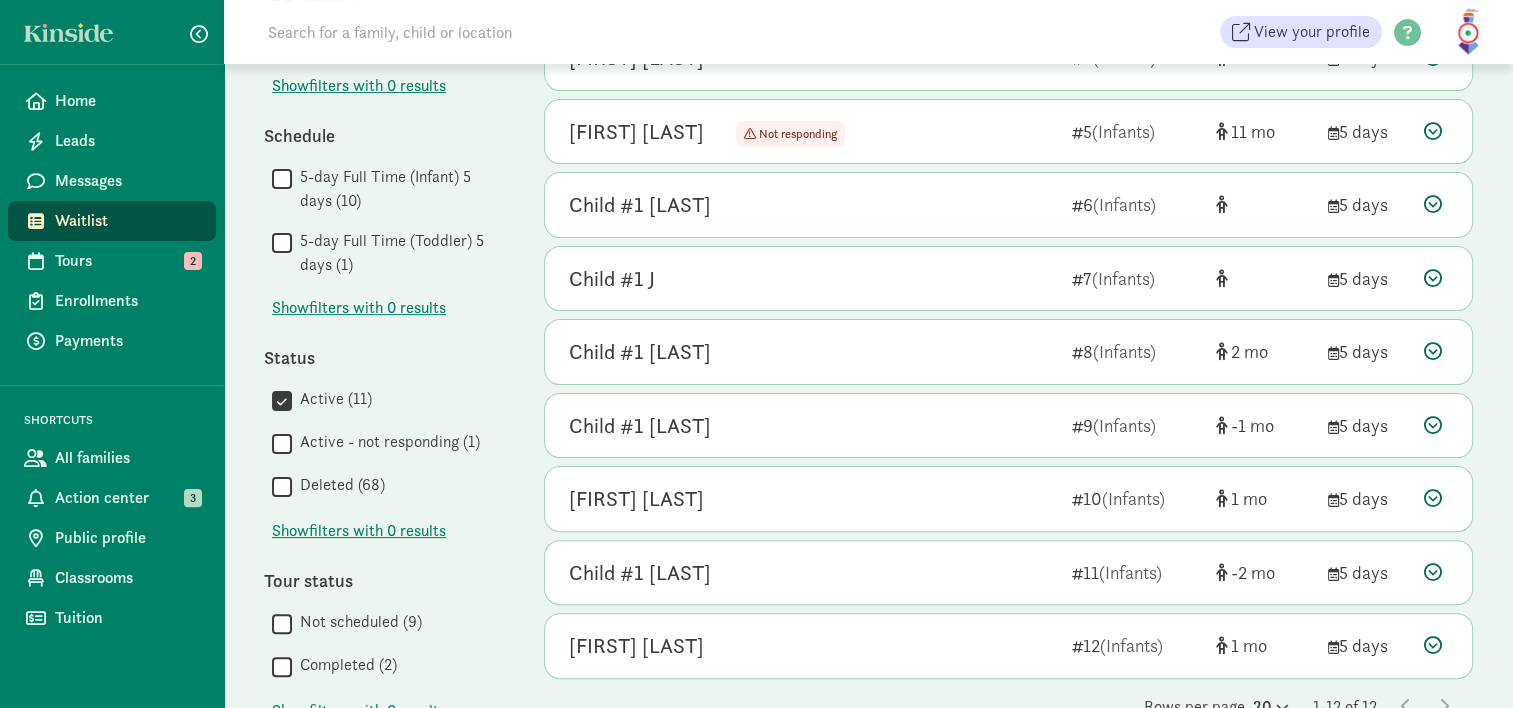 scroll, scrollTop: 521, scrollLeft: 0, axis: vertical 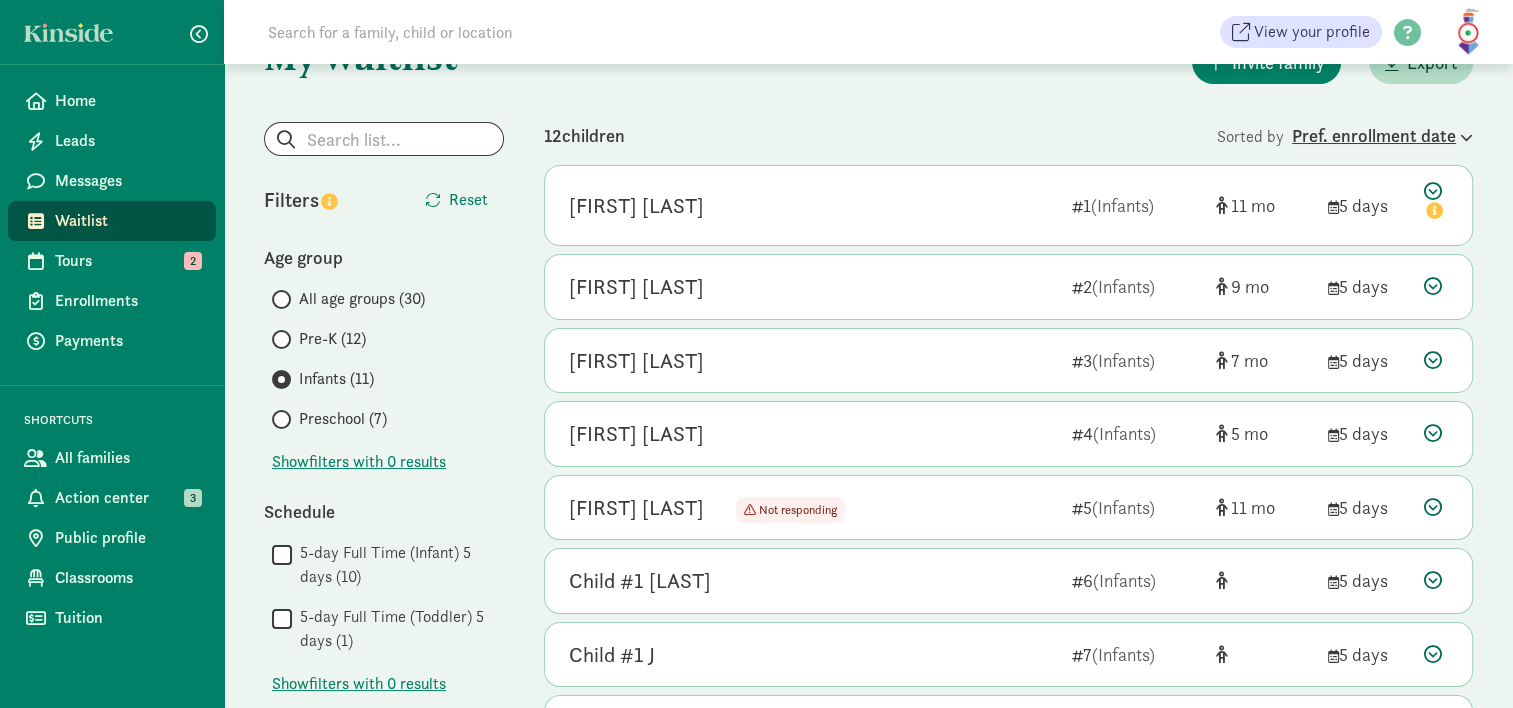 click on "Pref. enrollment date" at bounding box center (1382, 135) 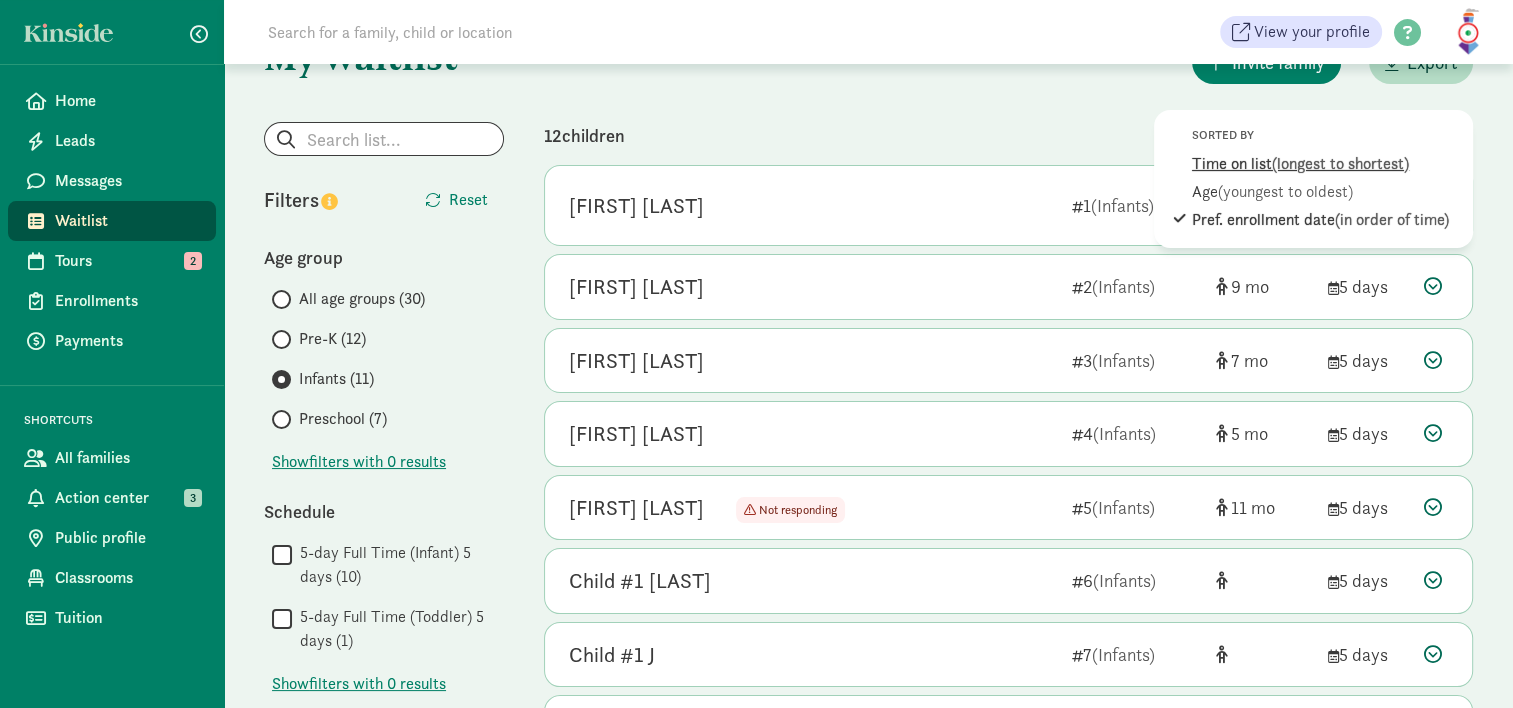 click on "(longest to shortest)" at bounding box center [1340, 163] 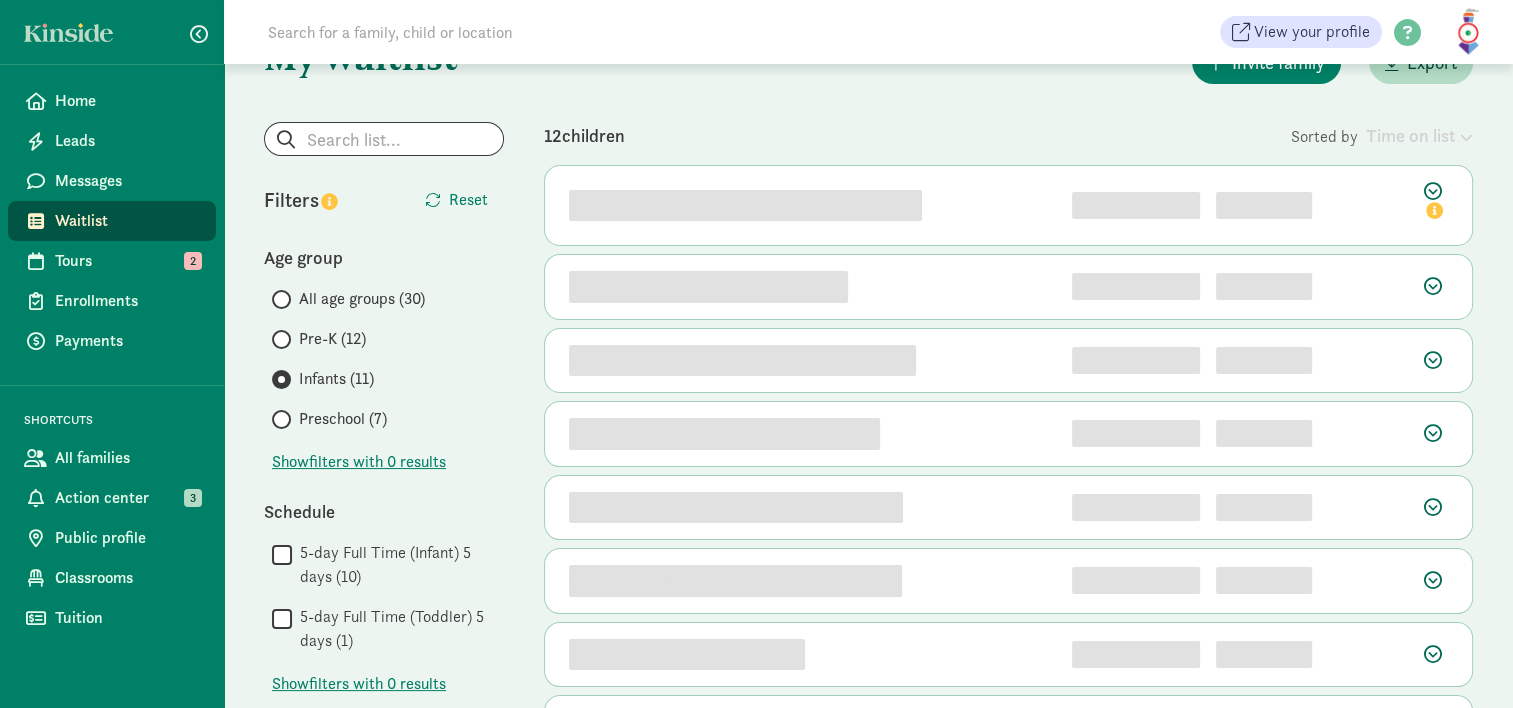 scroll, scrollTop: 0, scrollLeft: 0, axis: both 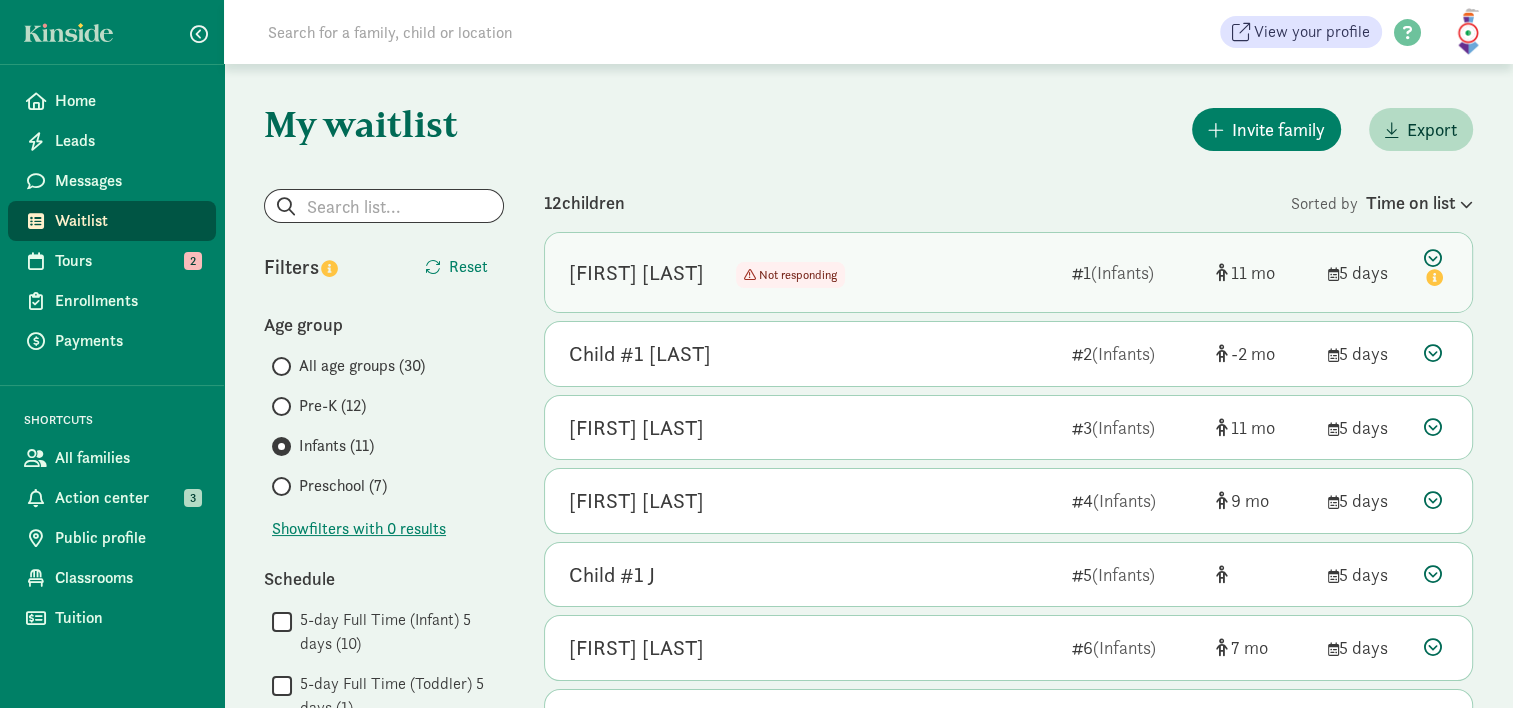 click at bounding box center (1436, 270) 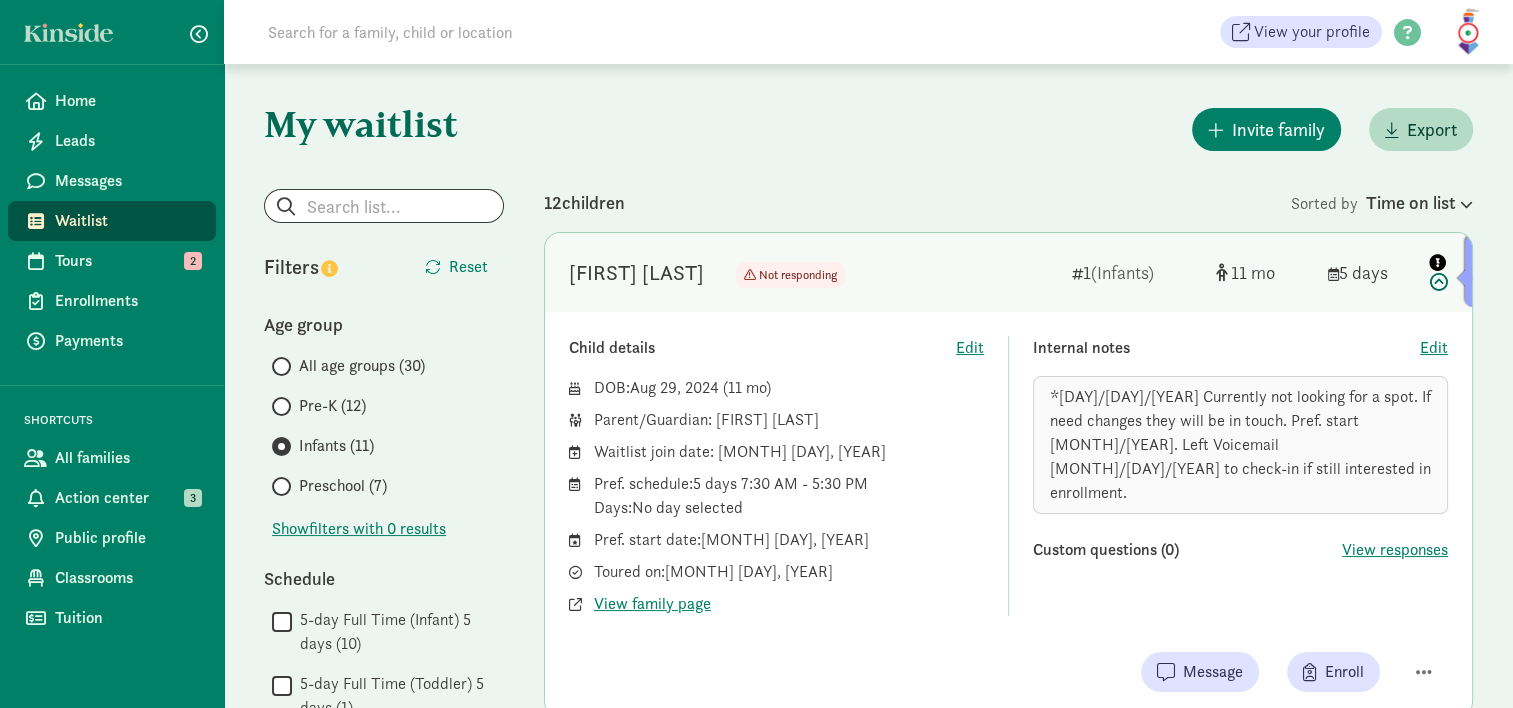 click 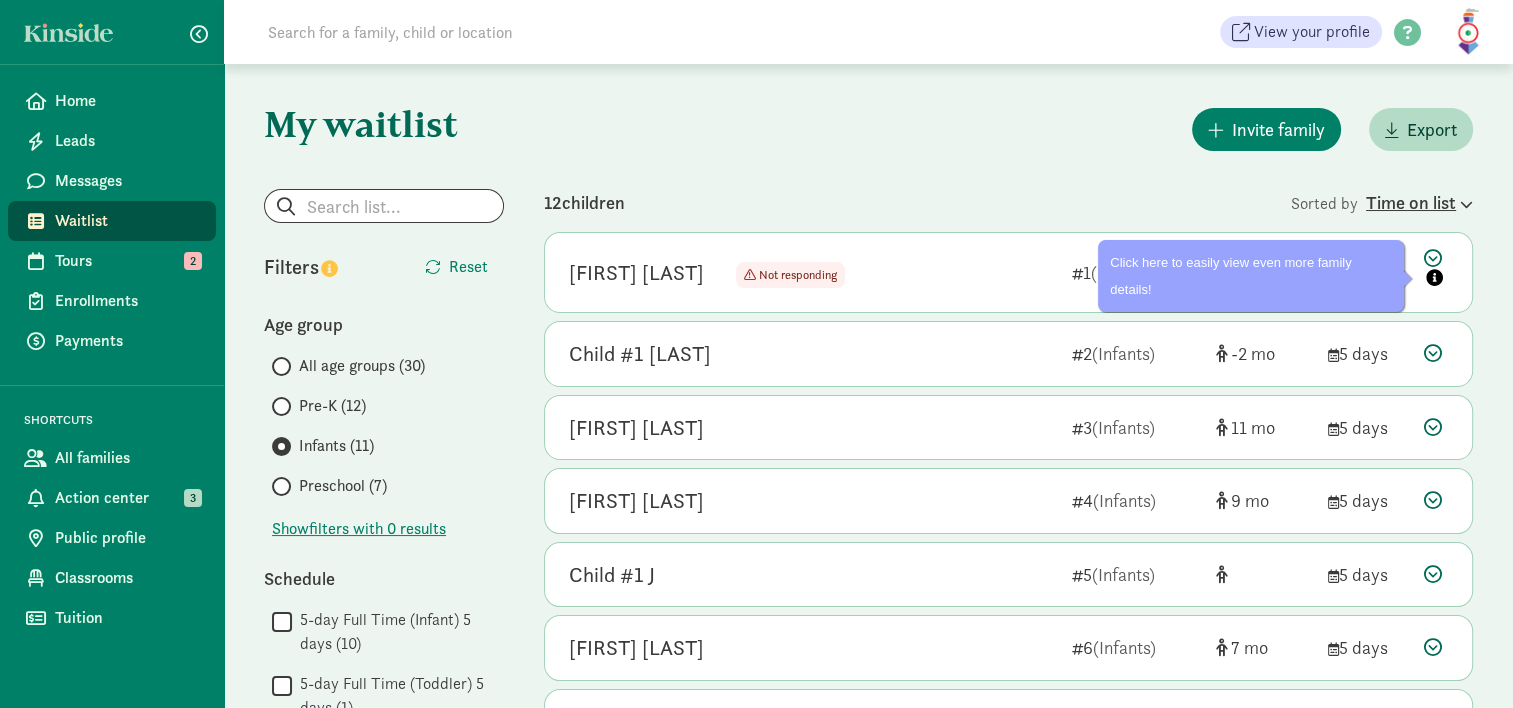 click on "Time on list" at bounding box center (1419, 202) 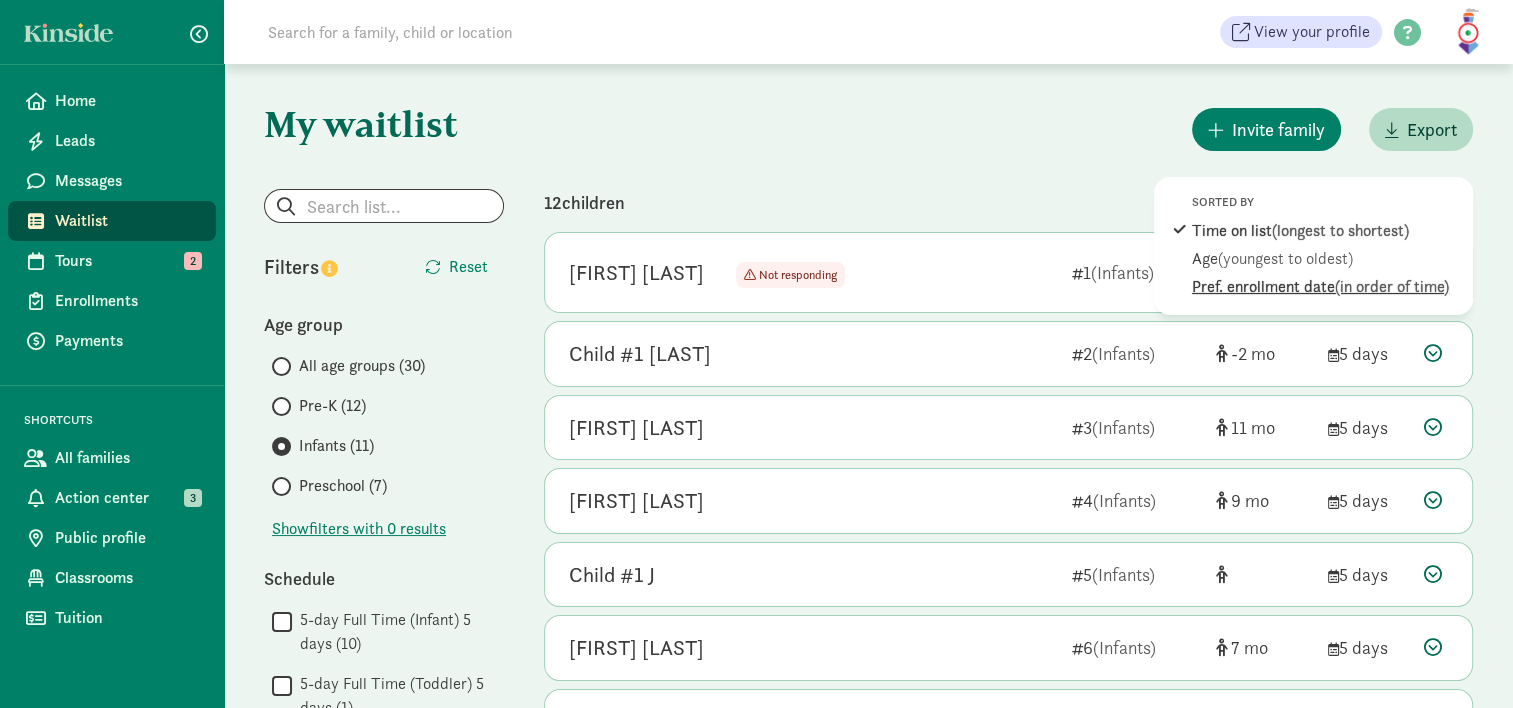 click on "(in order of time)" at bounding box center [1392, 286] 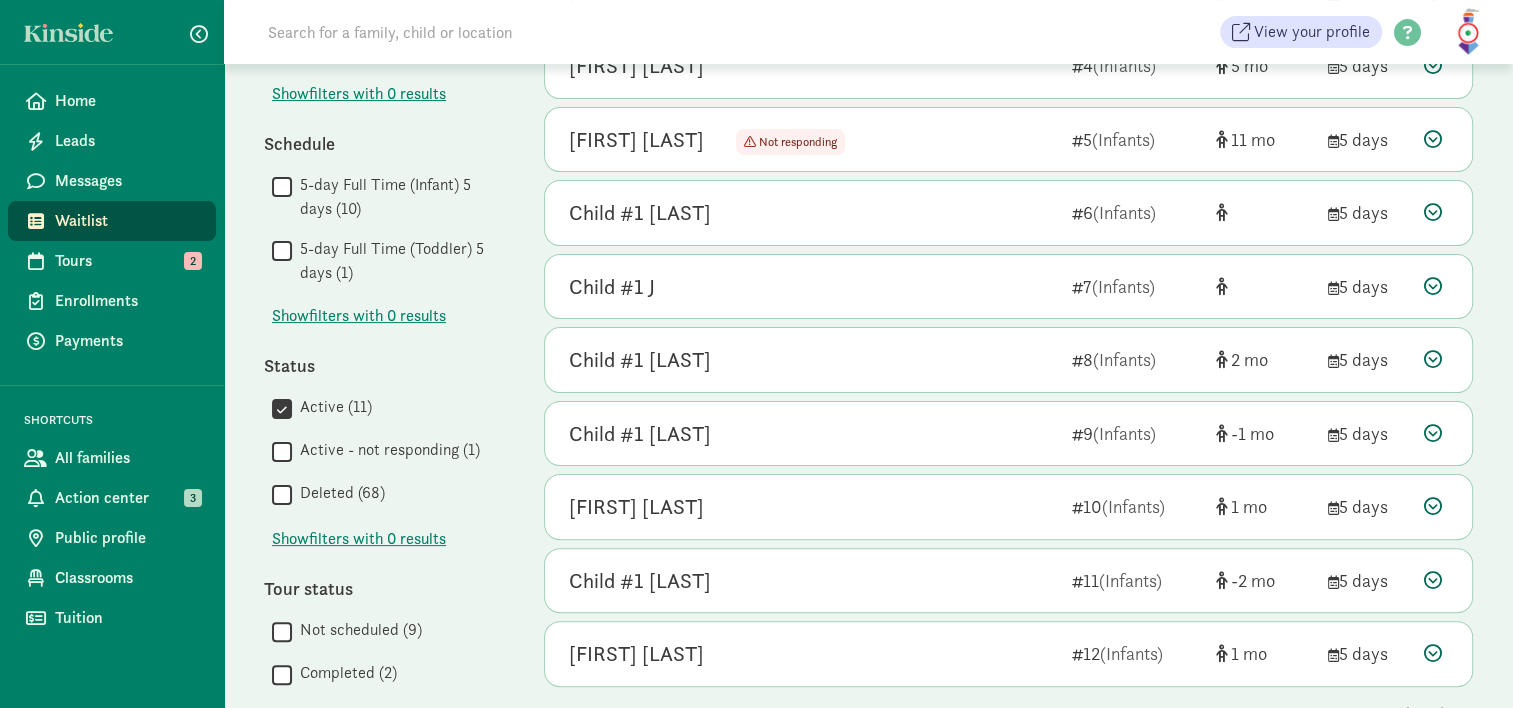 scroll, scrollTop: 445, scrollLeft: 0, axis: vertical 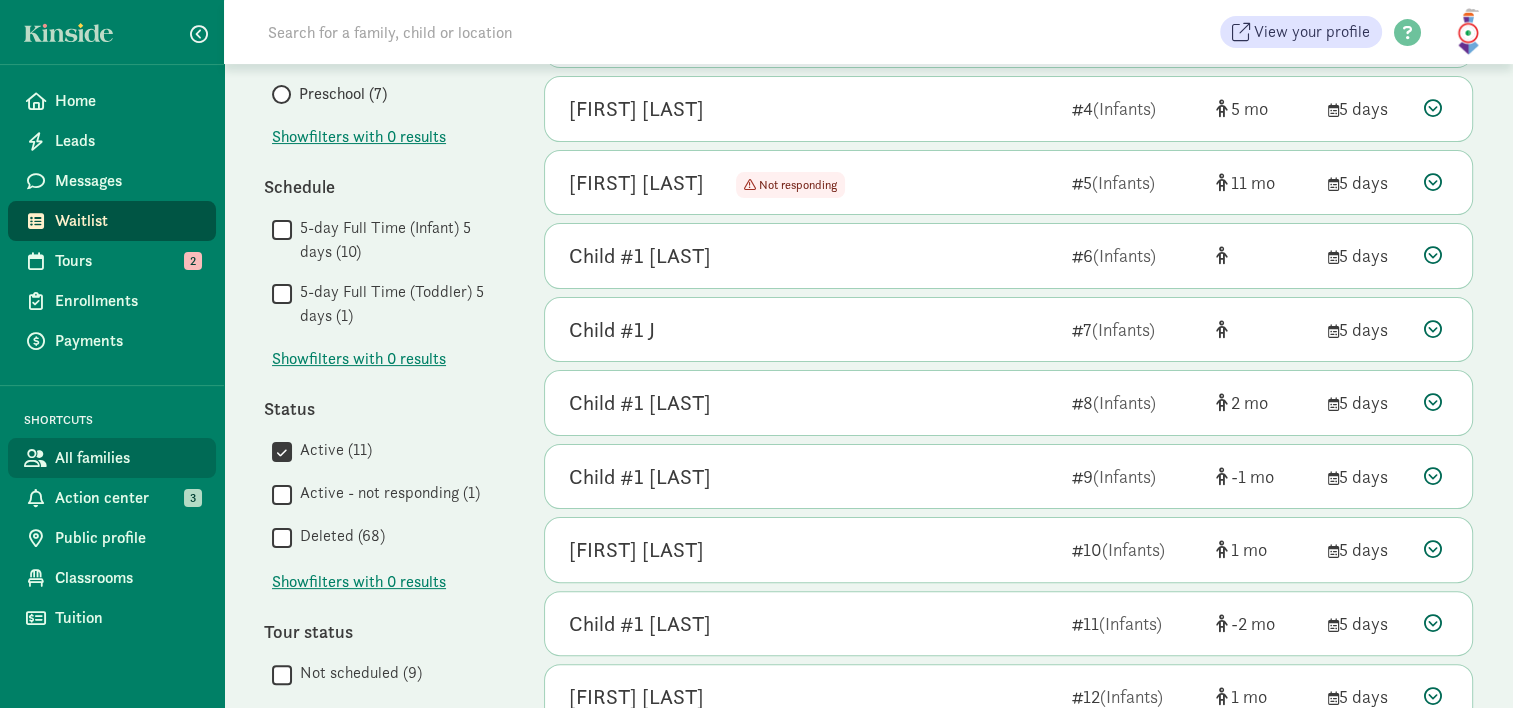 click on "All families" at bounding box center (127, 458) 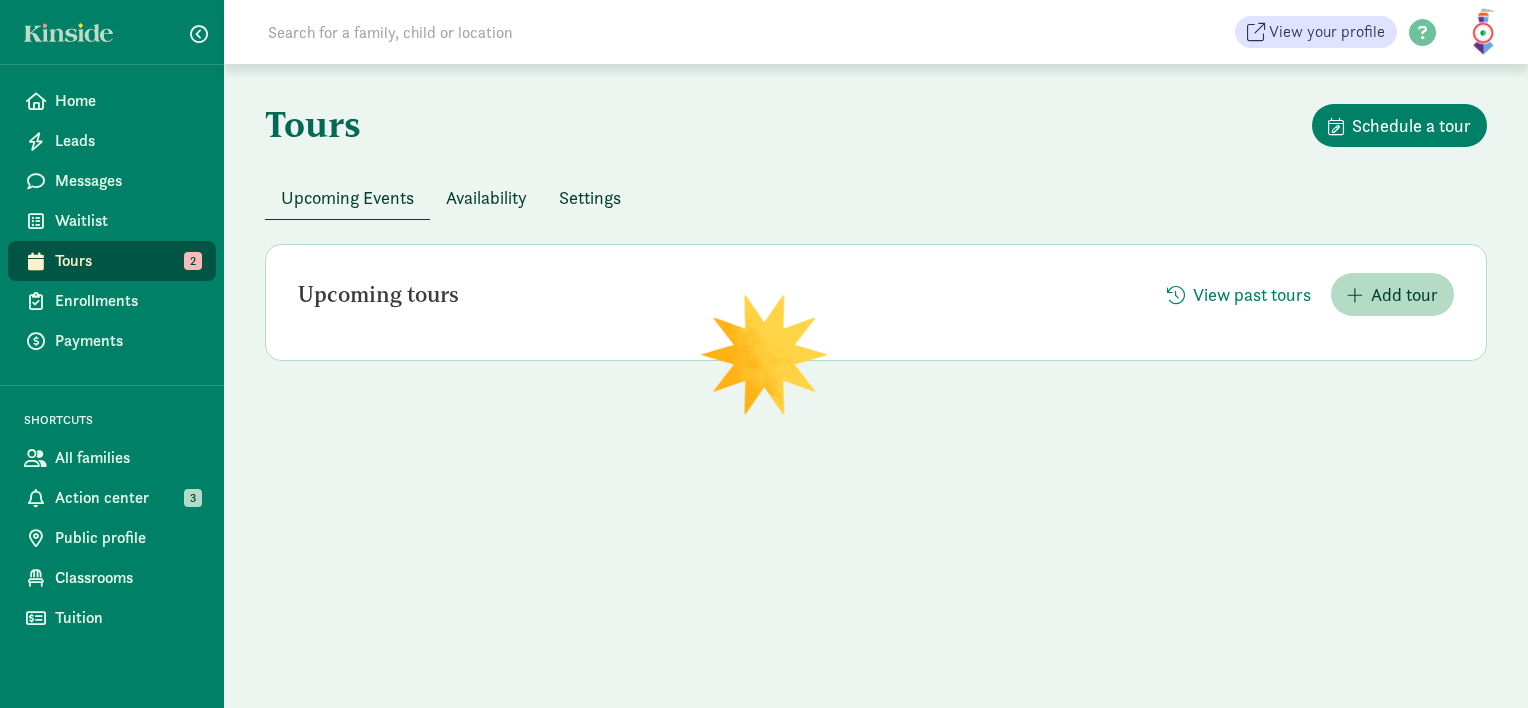 scroll, scrollTop: 0, scrollLeft: 0, axis: both 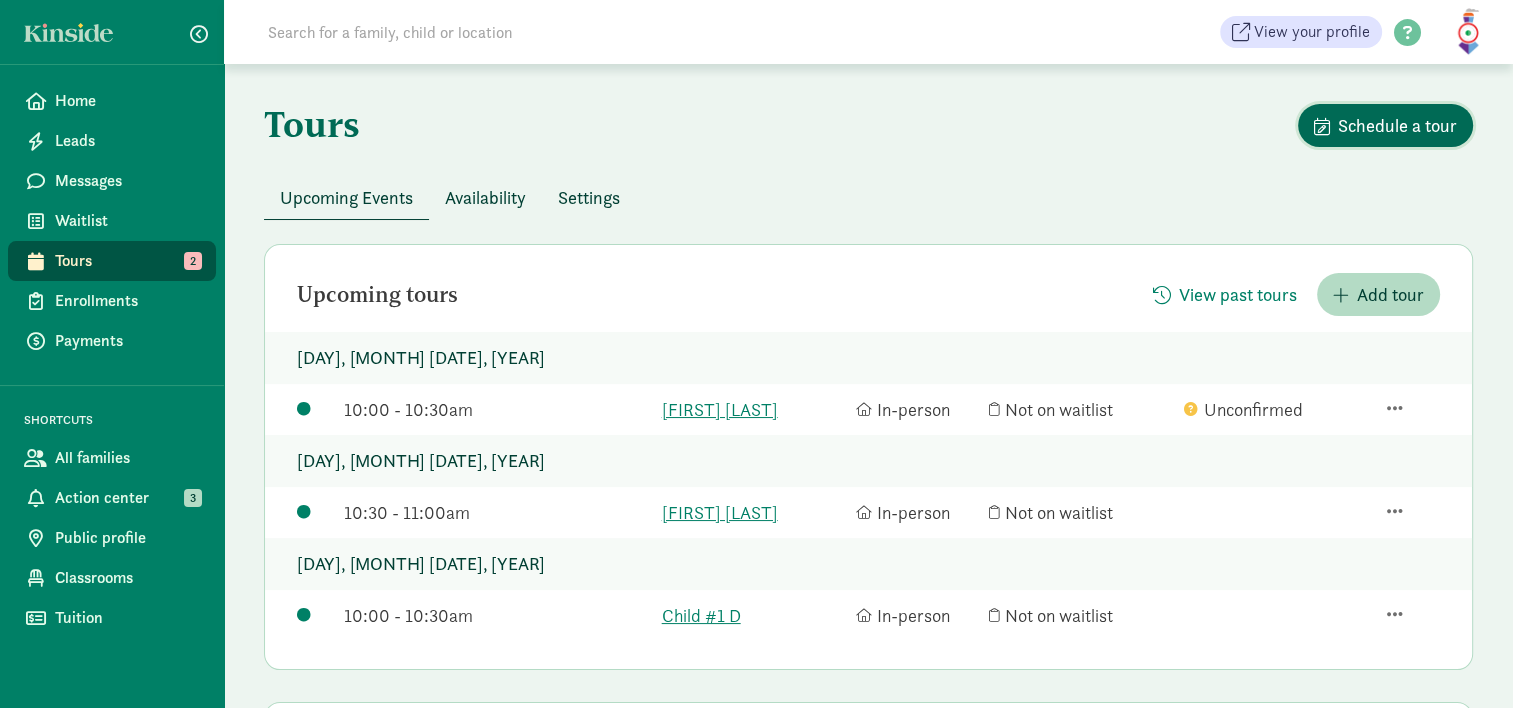 click on "Schedule a tour" at bounding box center [1397, 125] 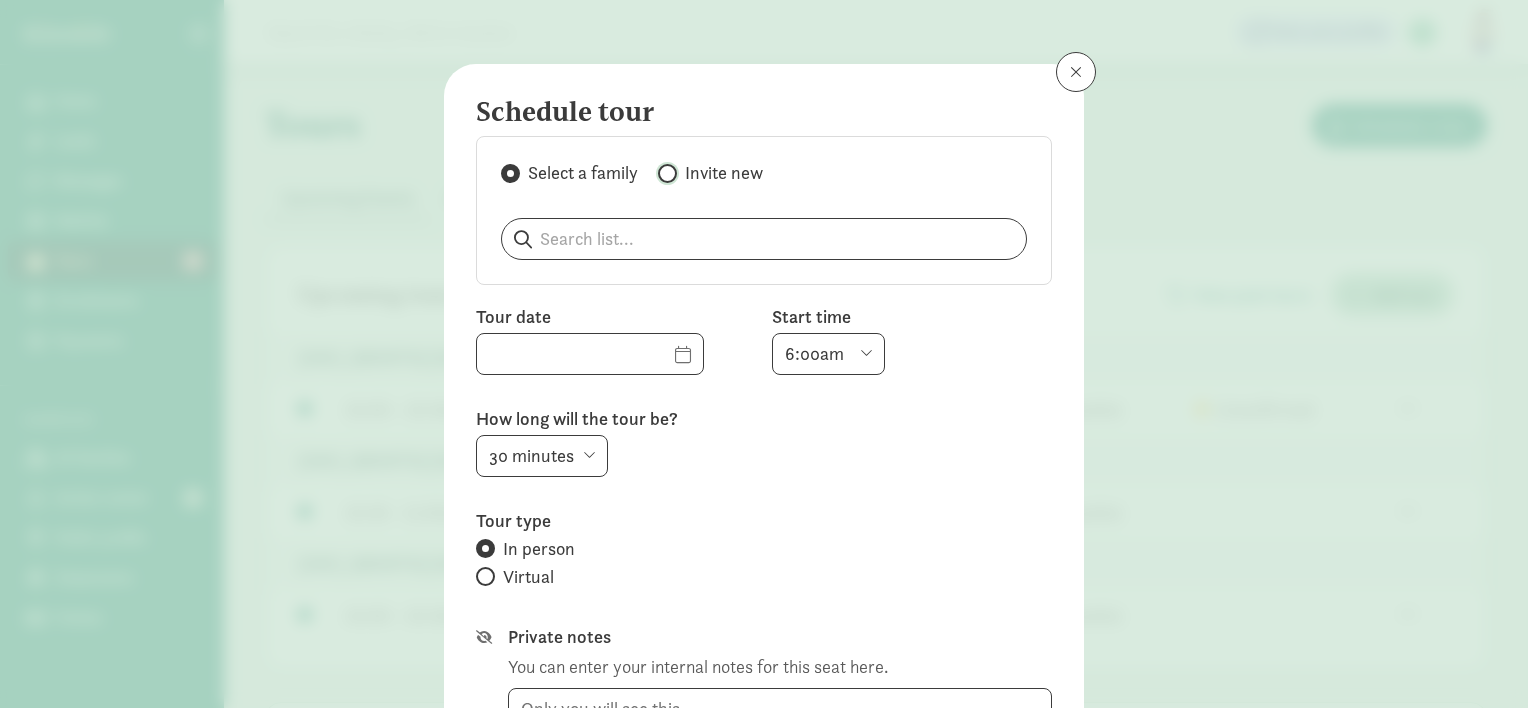 click on "Invite new" at bounding box center (664, 173) 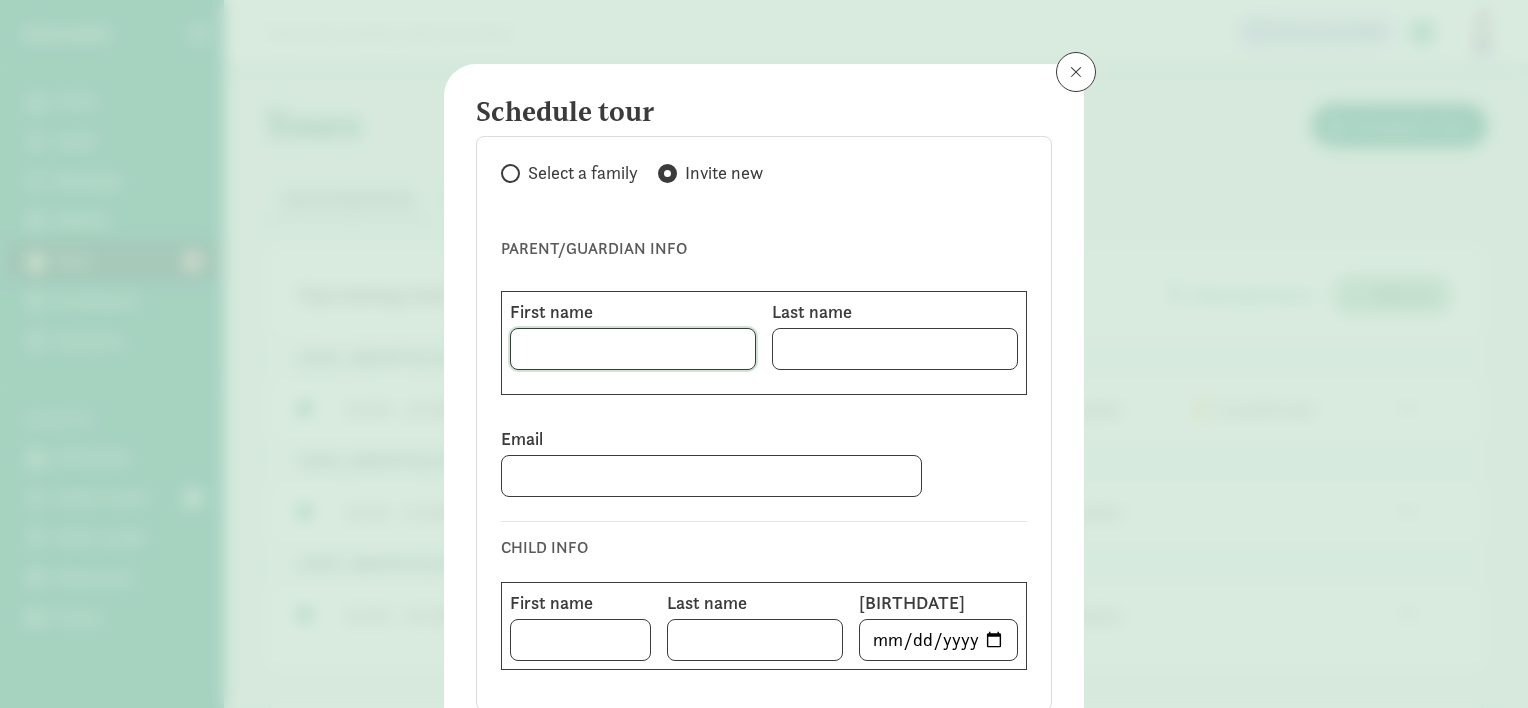 click 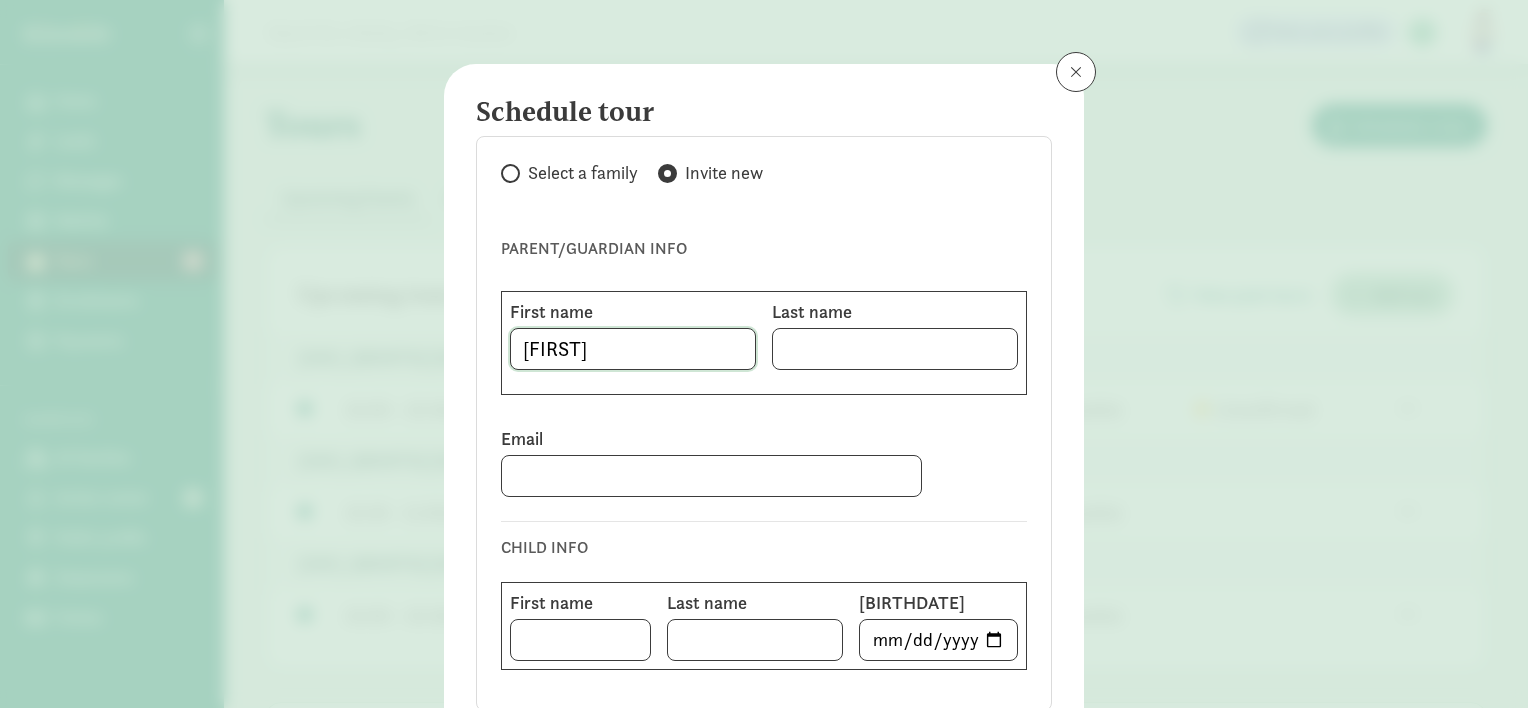 type on "[FIRST]" 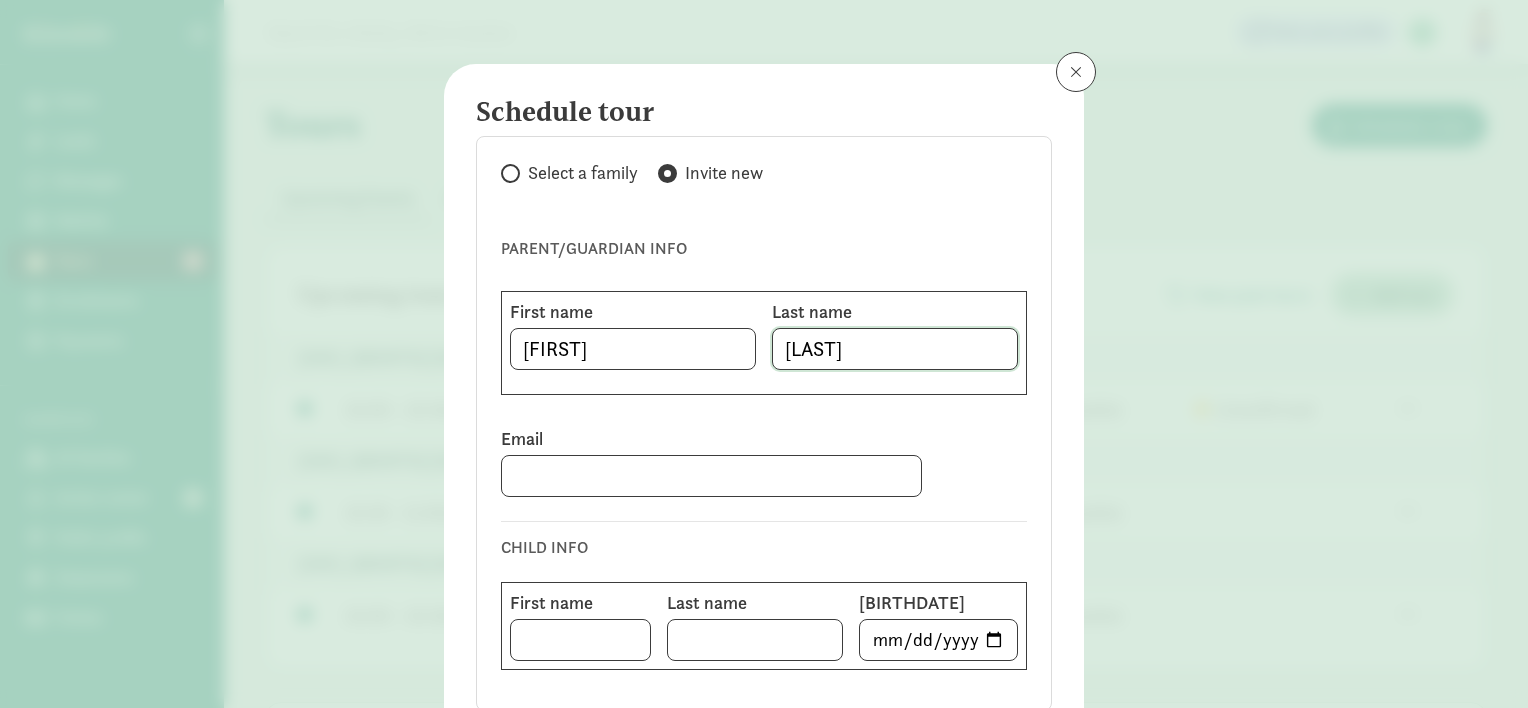 type on "[LAST]" 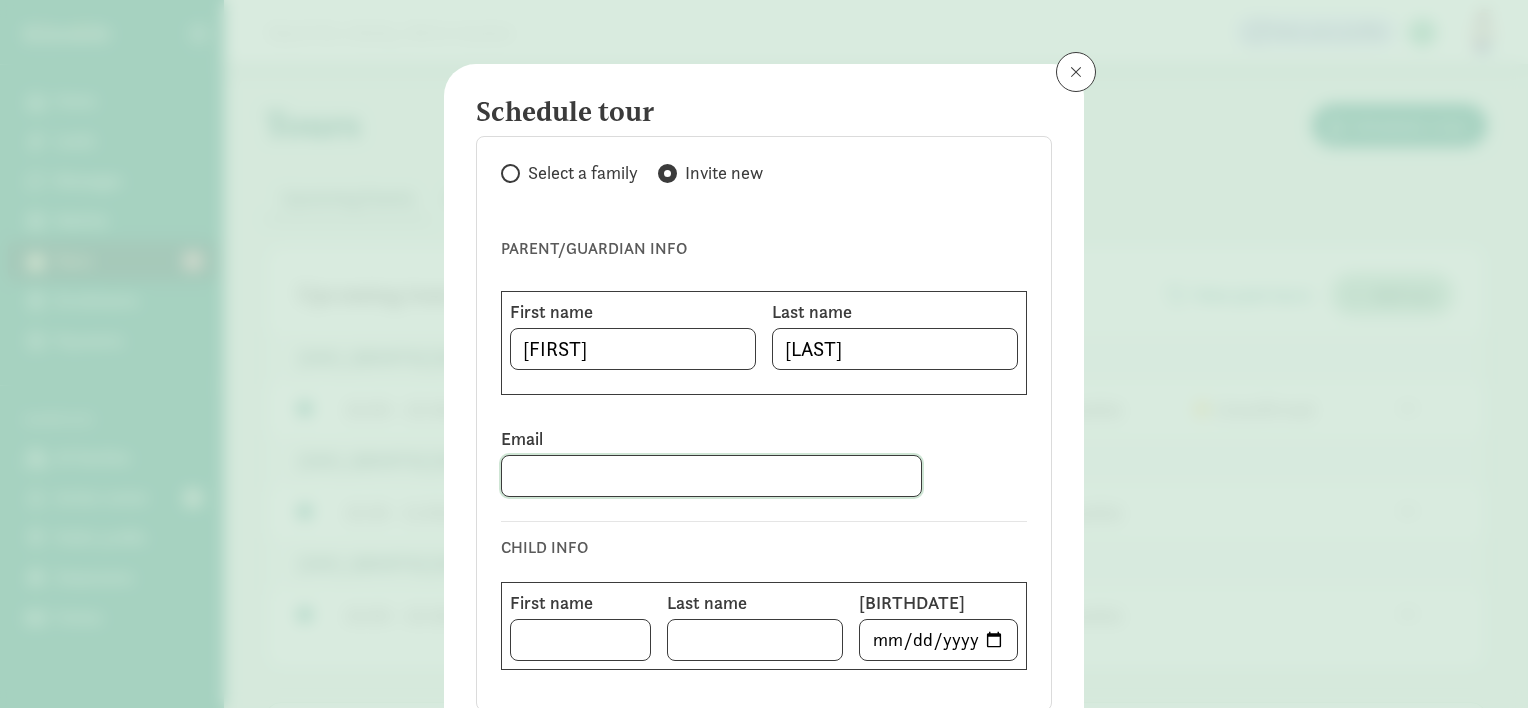 click 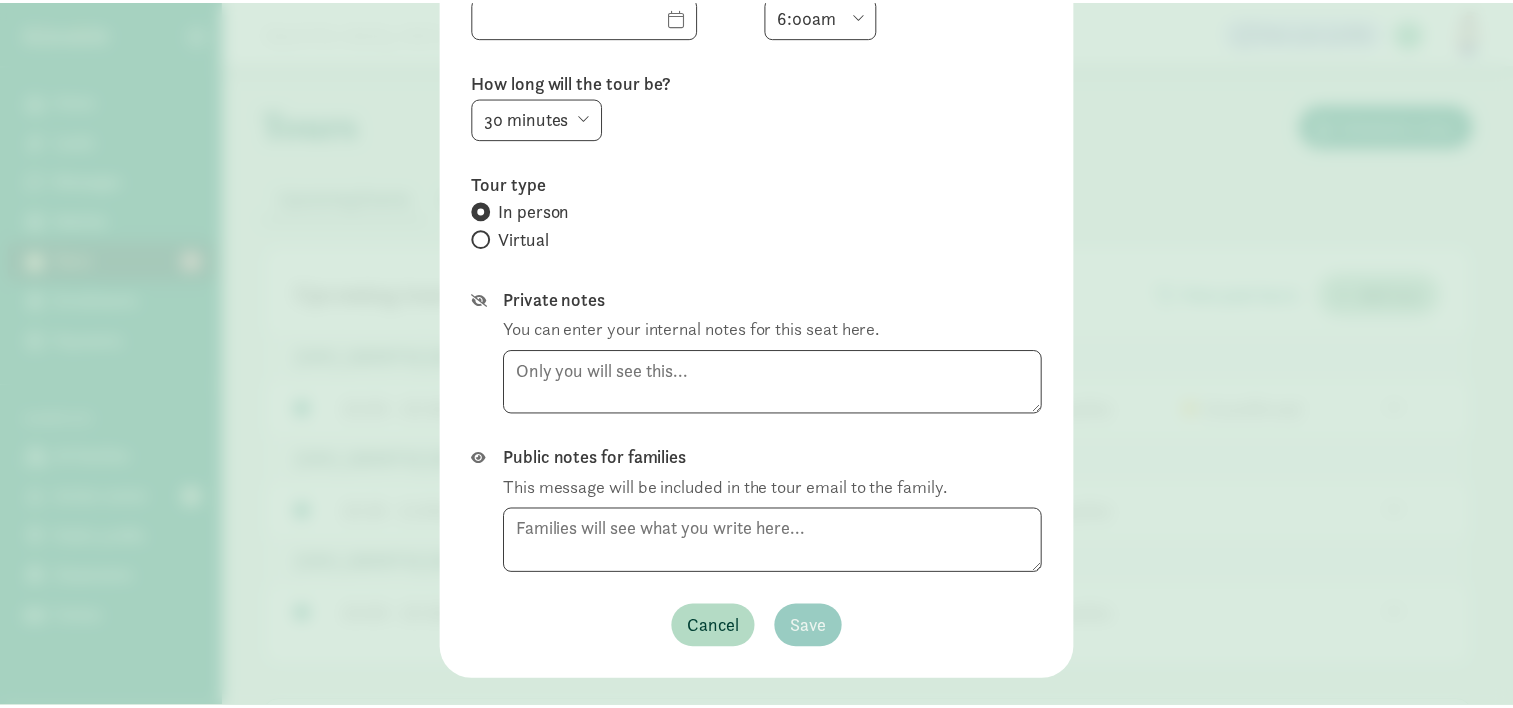 scroll, scrollTop: 797, scrollLeft: 0, axis: vertical 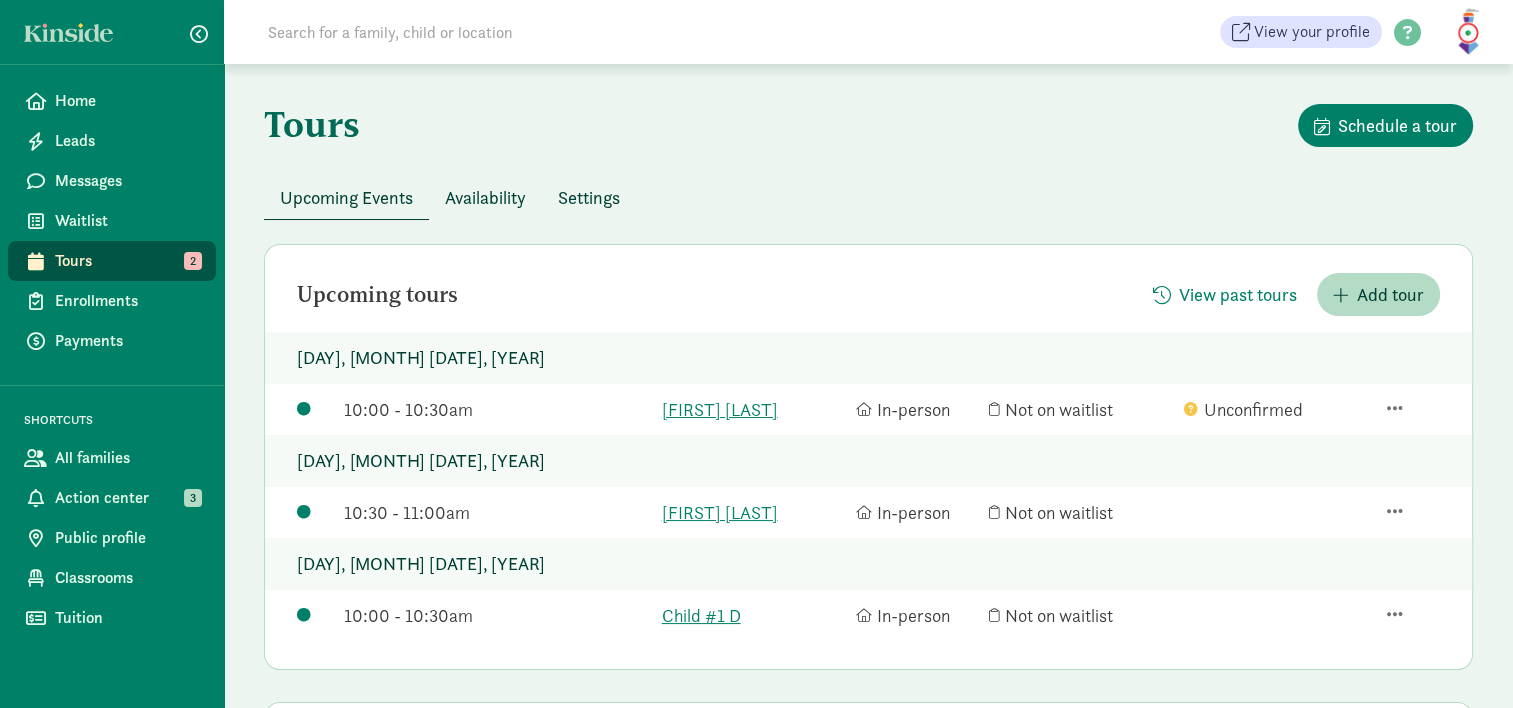 click on "Availability" at bounding box center [485, 197] 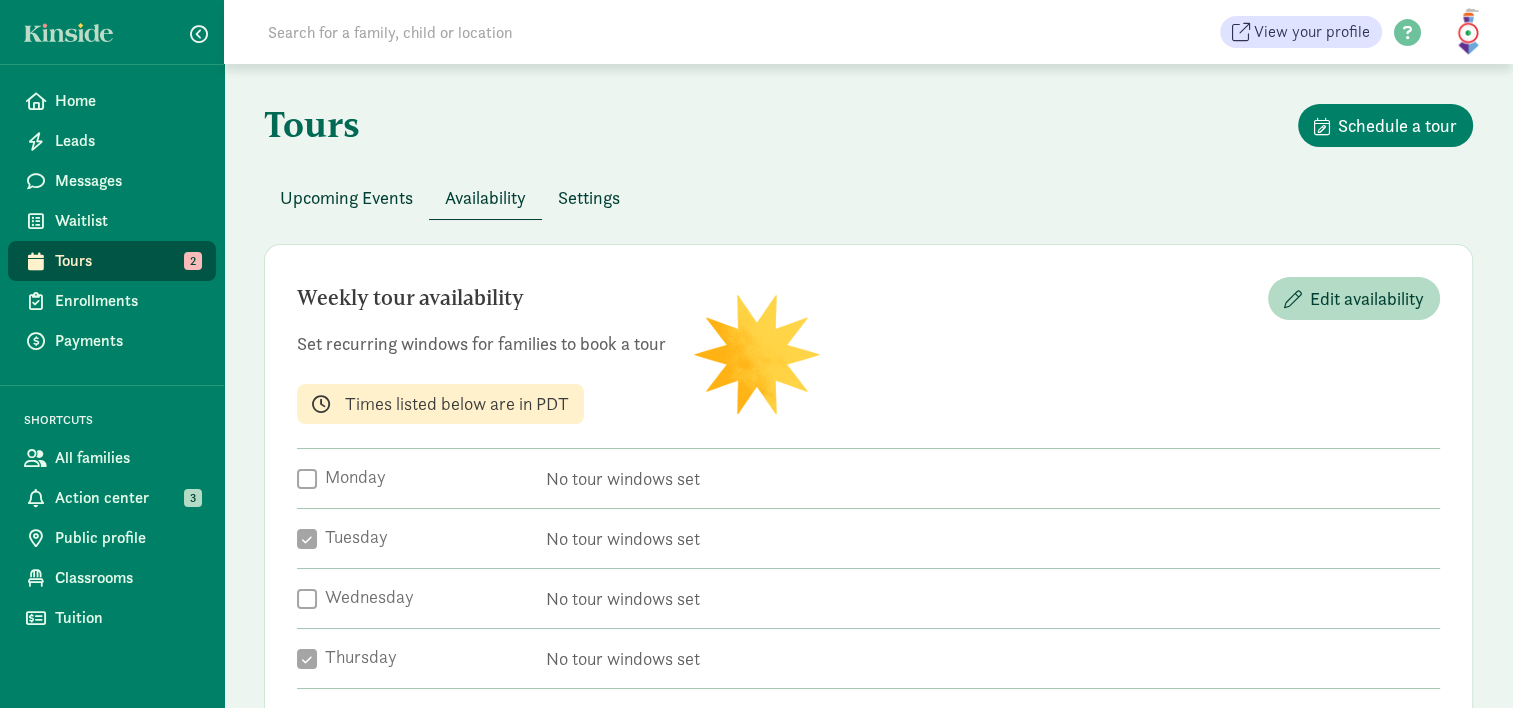 checkbox on "true" 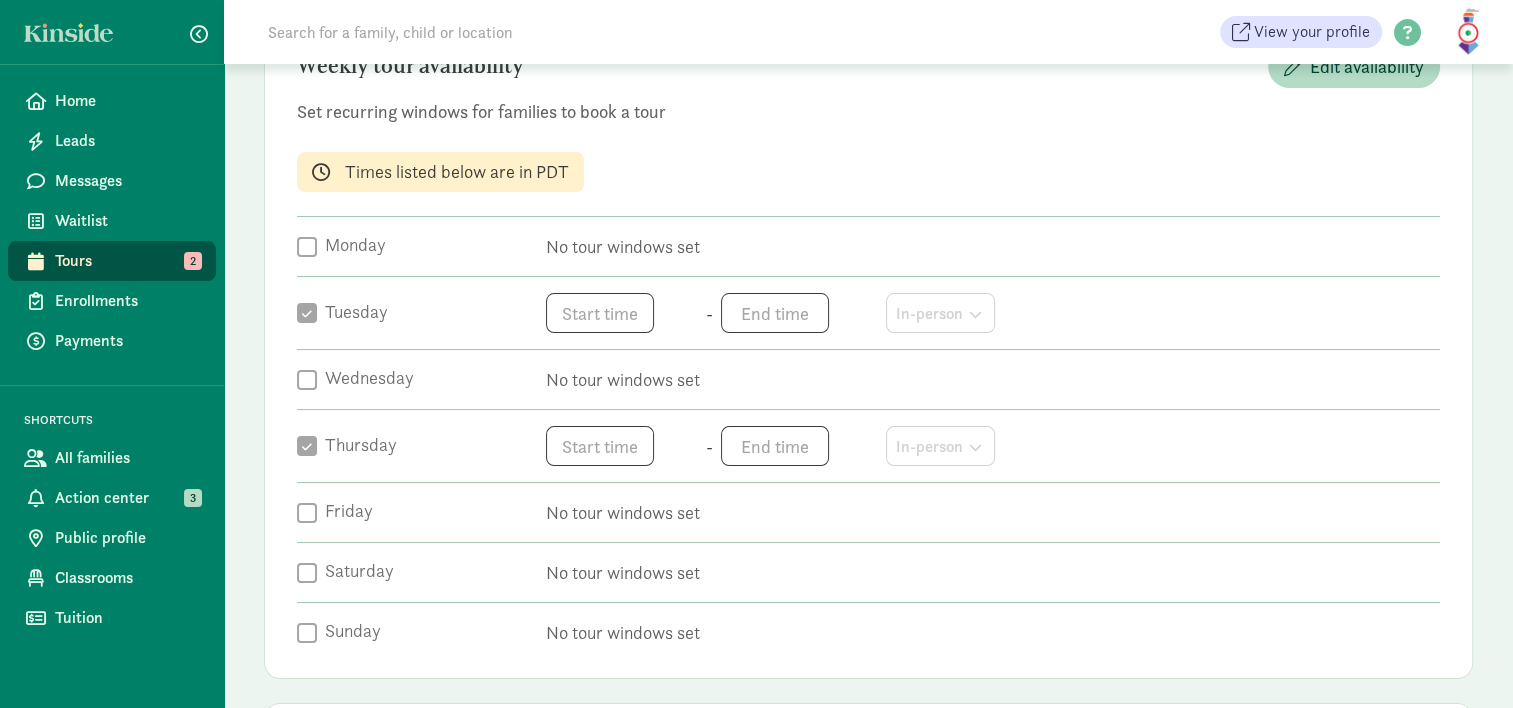 scroll, scrollTop: 0, scrollLeft: 0, axis: both 